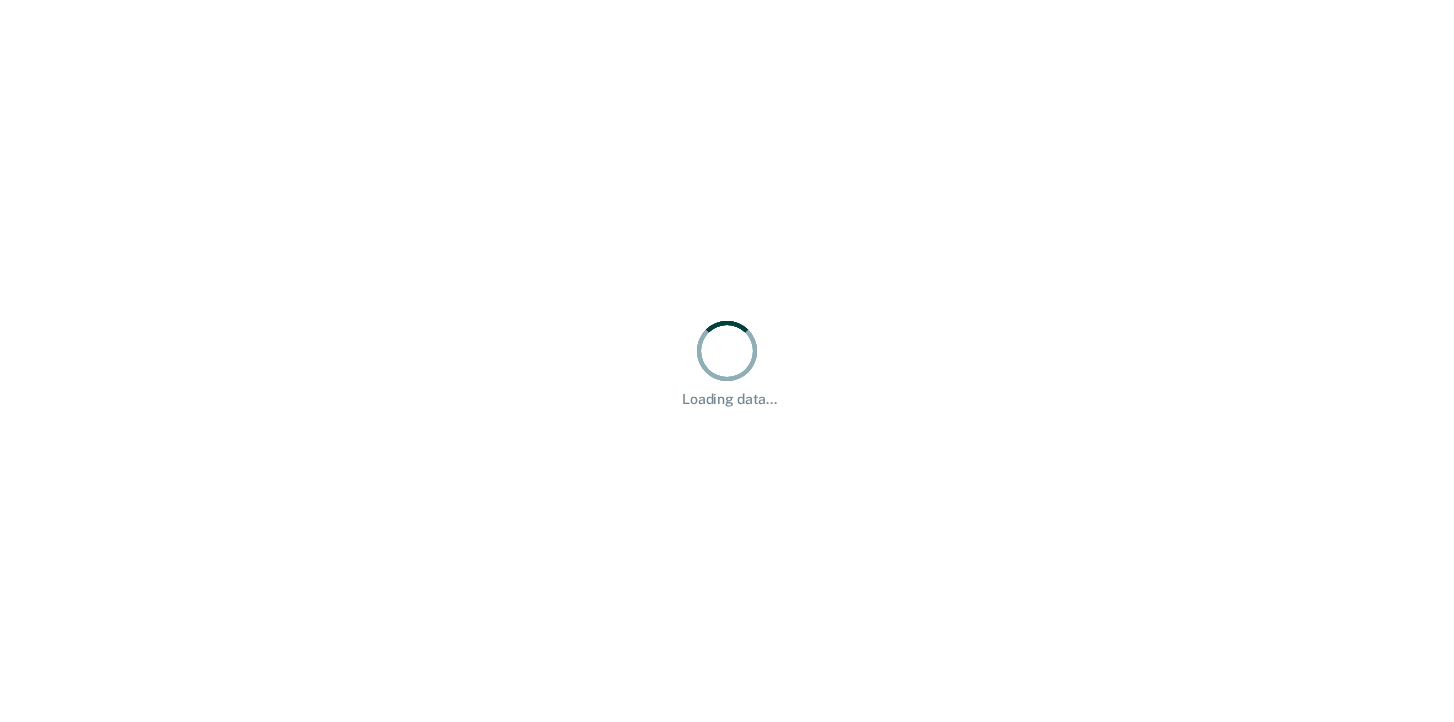 scroll, scrollTop: 0, scrollLeft: 0, axis: both 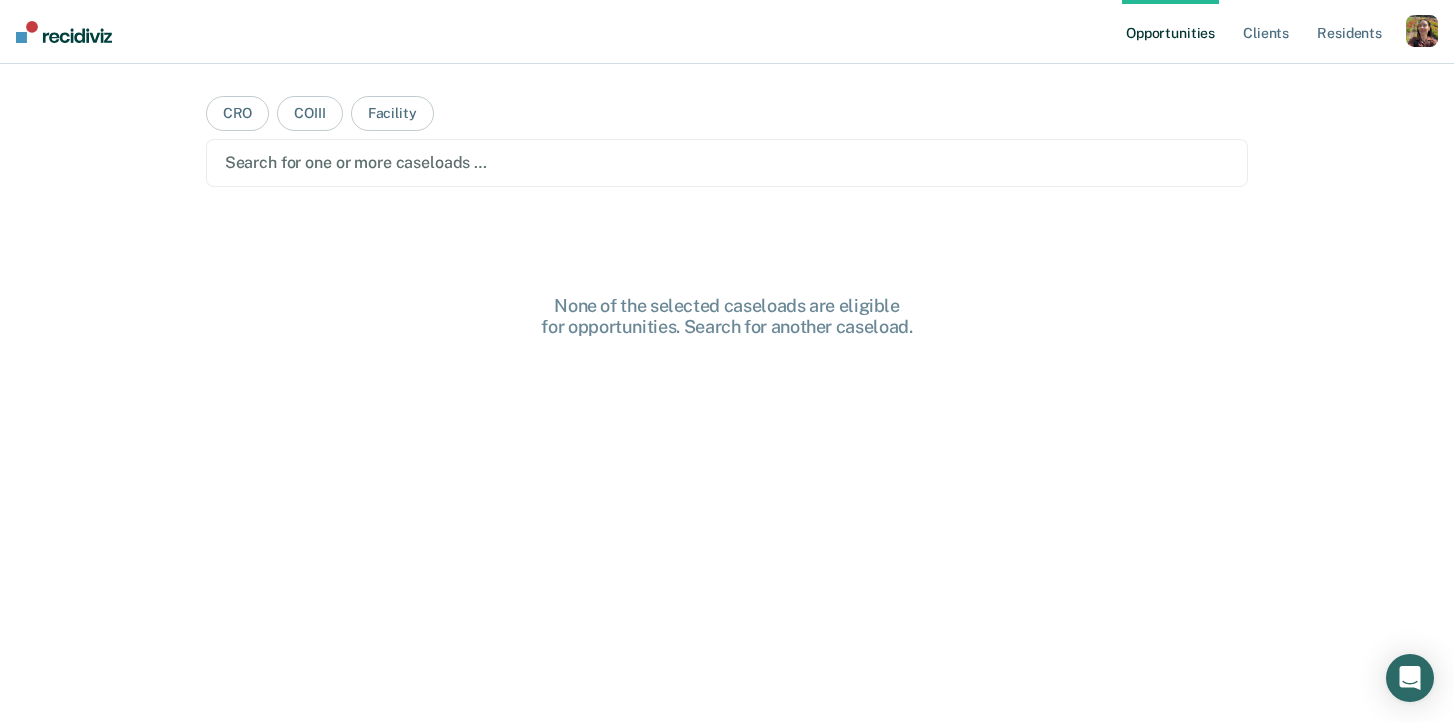 click at bounding box center (1422, 31) 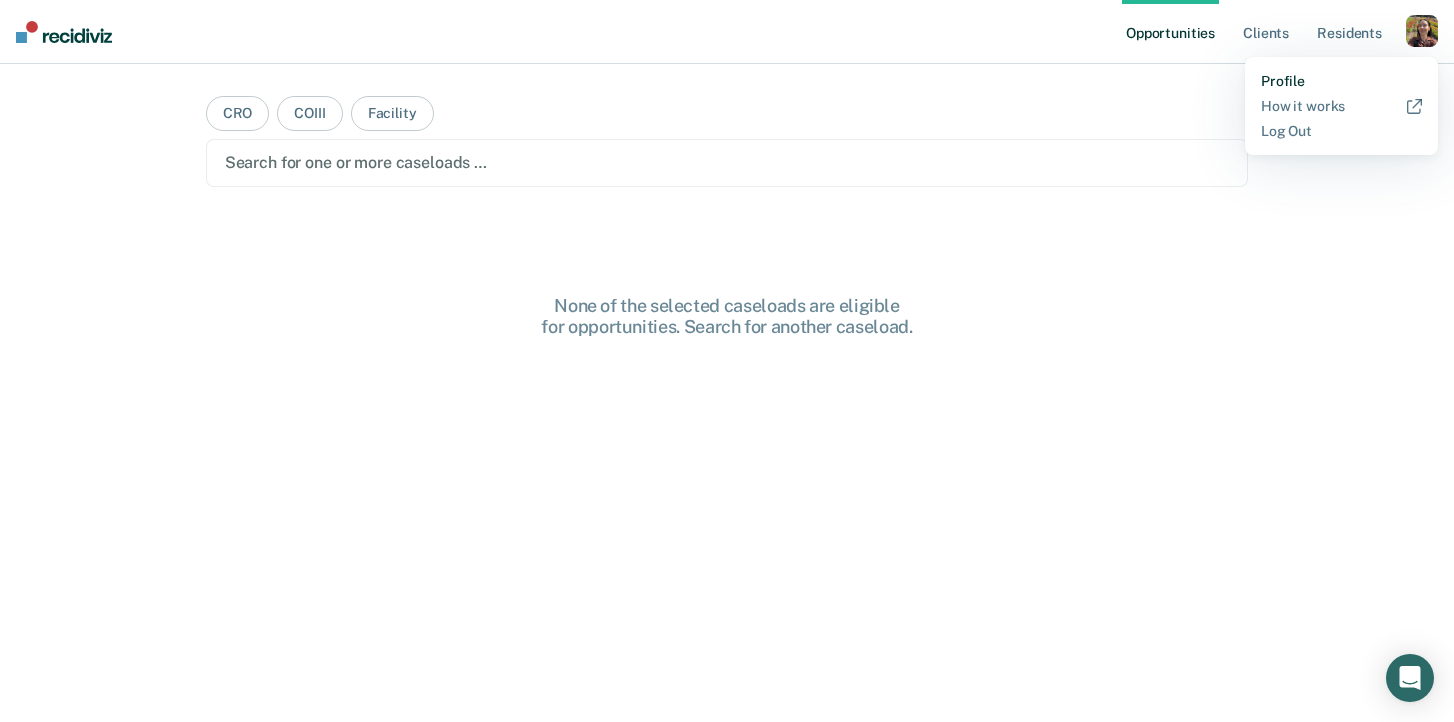 click on "Profile" at bounding box center [1341, 81] 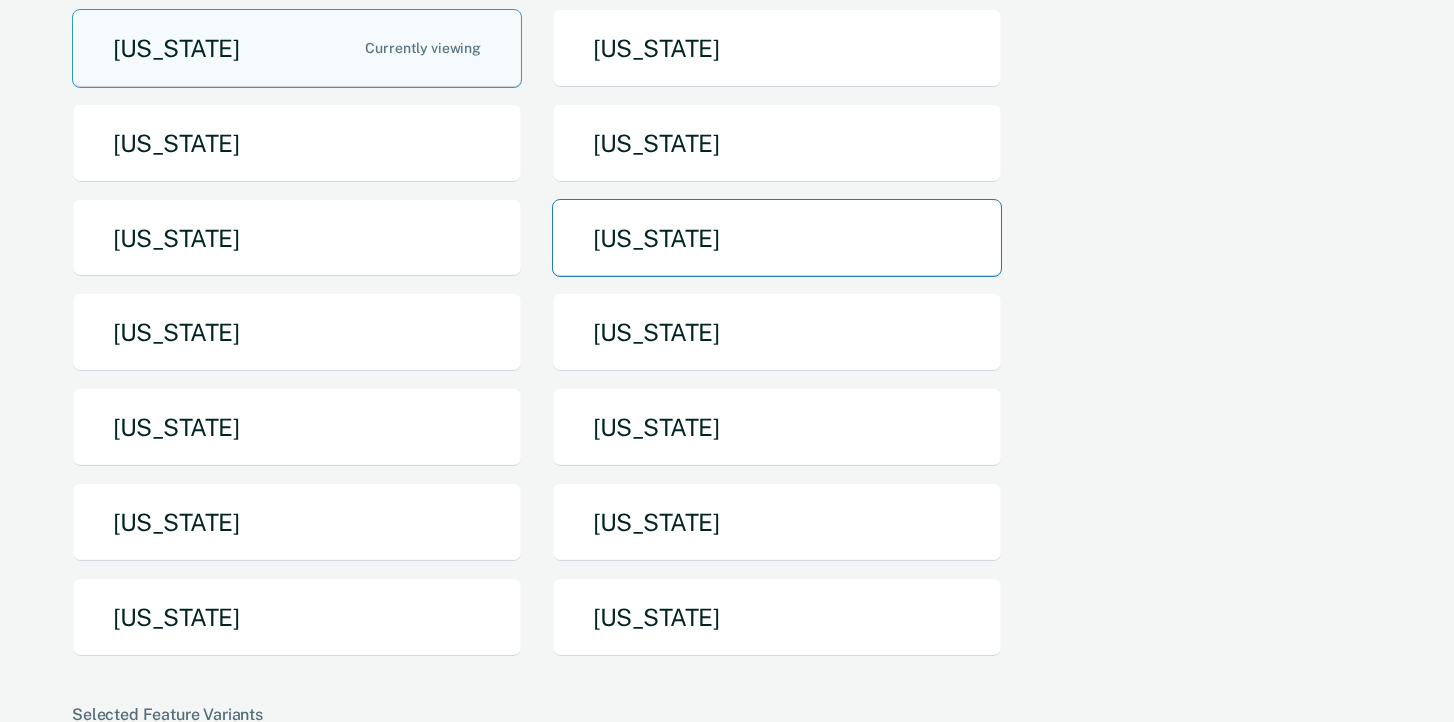 scroll, scrollTop: 206, scrollLeft: 0, axis: vertical 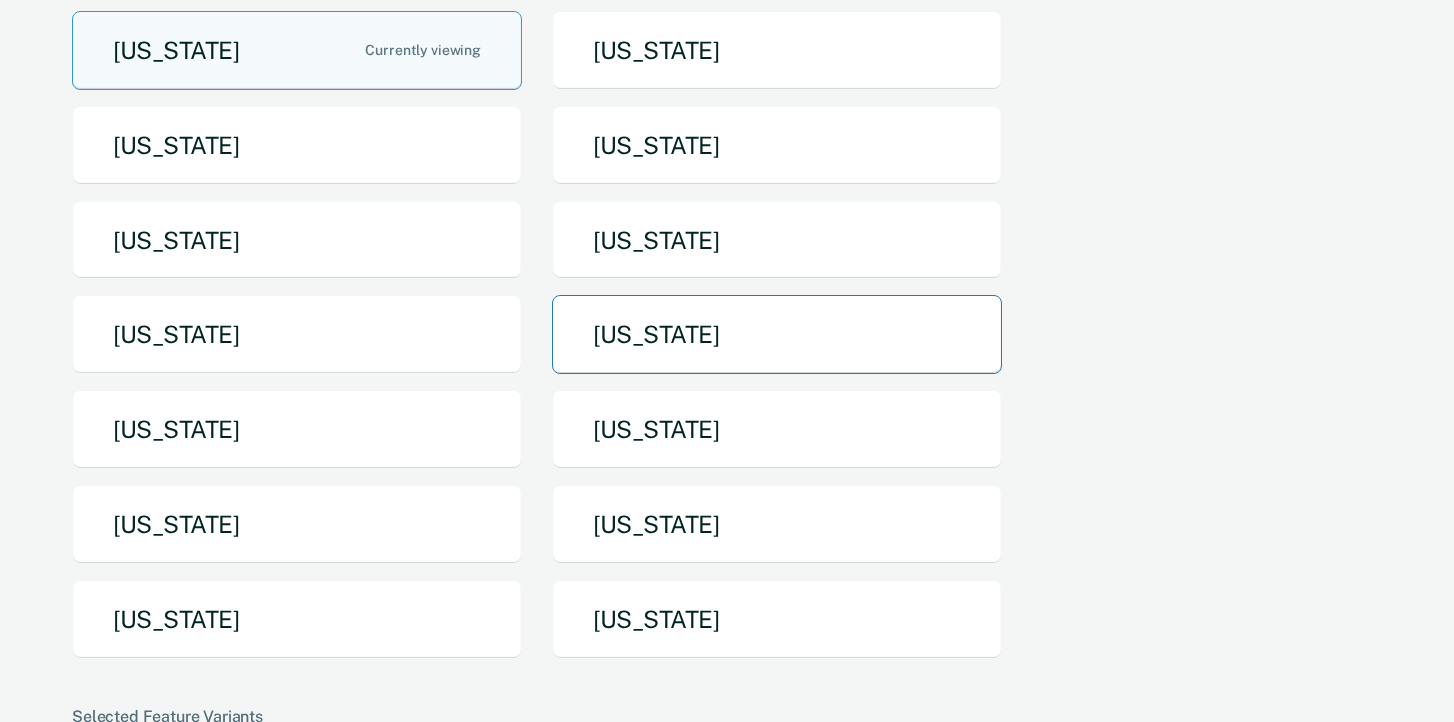 click on "Missouri" at bounding box center [777, 334] 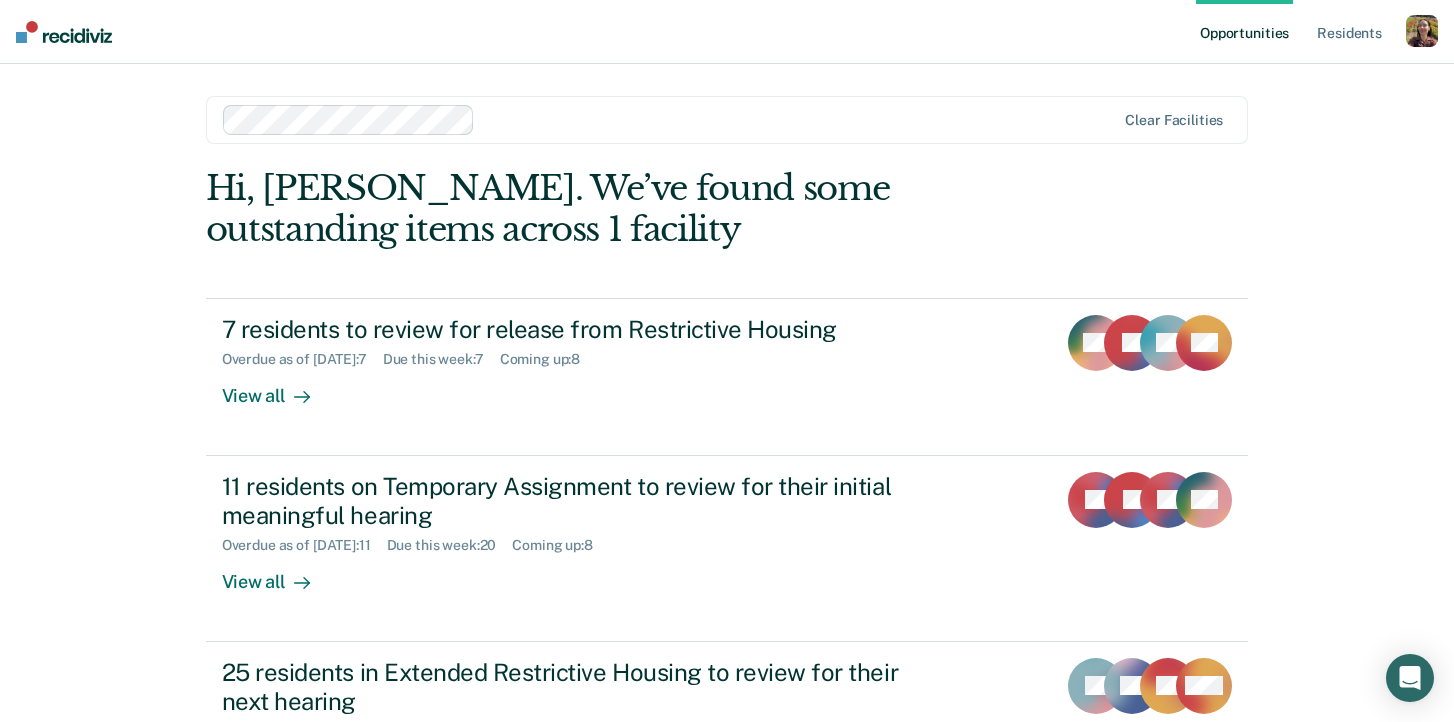 click at bounding box center [799, 119] 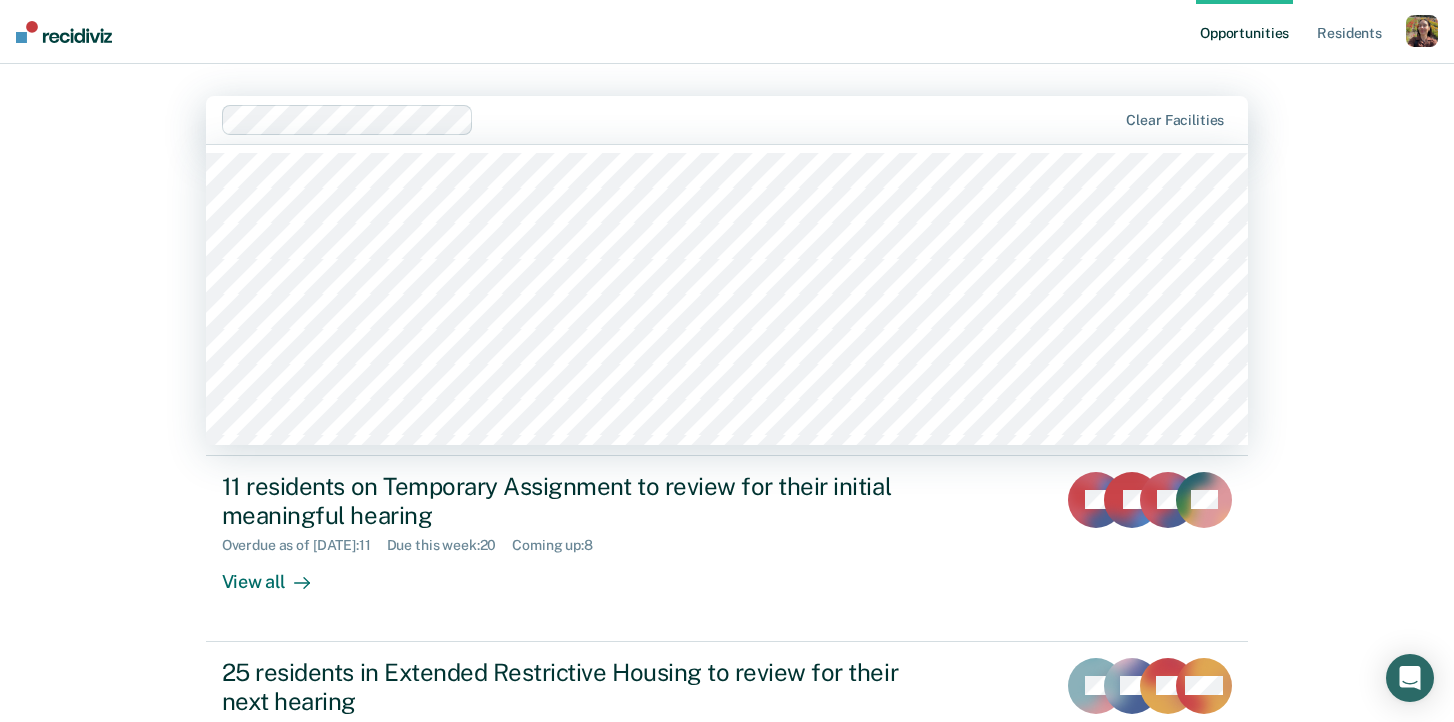 click on "Opportunities Resident s Profile How it works Go to  System-Level Trends Log Out Algoa Correctional Center, 1 of 20. 20 results available. Use Up and Down to choose options, press Enter to select the currently focused option, press Escape to exit the menu, press Tab to select the option and exit the menu. Clear   facilities Hi, Rajan. We’ve found some outstanding items across 1 facility 7 residents to review for release from Restrictive Housing Overdue as of Jul 14, 2025 :  7 Due this week :  7 Coming up :  8 View all   KV JH NL + 4 11 residents on Temporary Assignment to review for their initial meaningful hearing Overdue as of Jul 14, 2025 :  11 Due this week :  20 Coming up :  8 View all   TP JT TP + 8 25 residents in Extended Restrictive Housing to review for their next hearing Overdue as of Jul 14, 2025 :  25 Due this week :  12 Coming up :  75 View all   TF AF JM + 22 771 residents eligible for outside clearance Eligible Now :  771 View all   CA DA OA + 768 510 residents eligible for work release :" at bounding box center (727, 611) 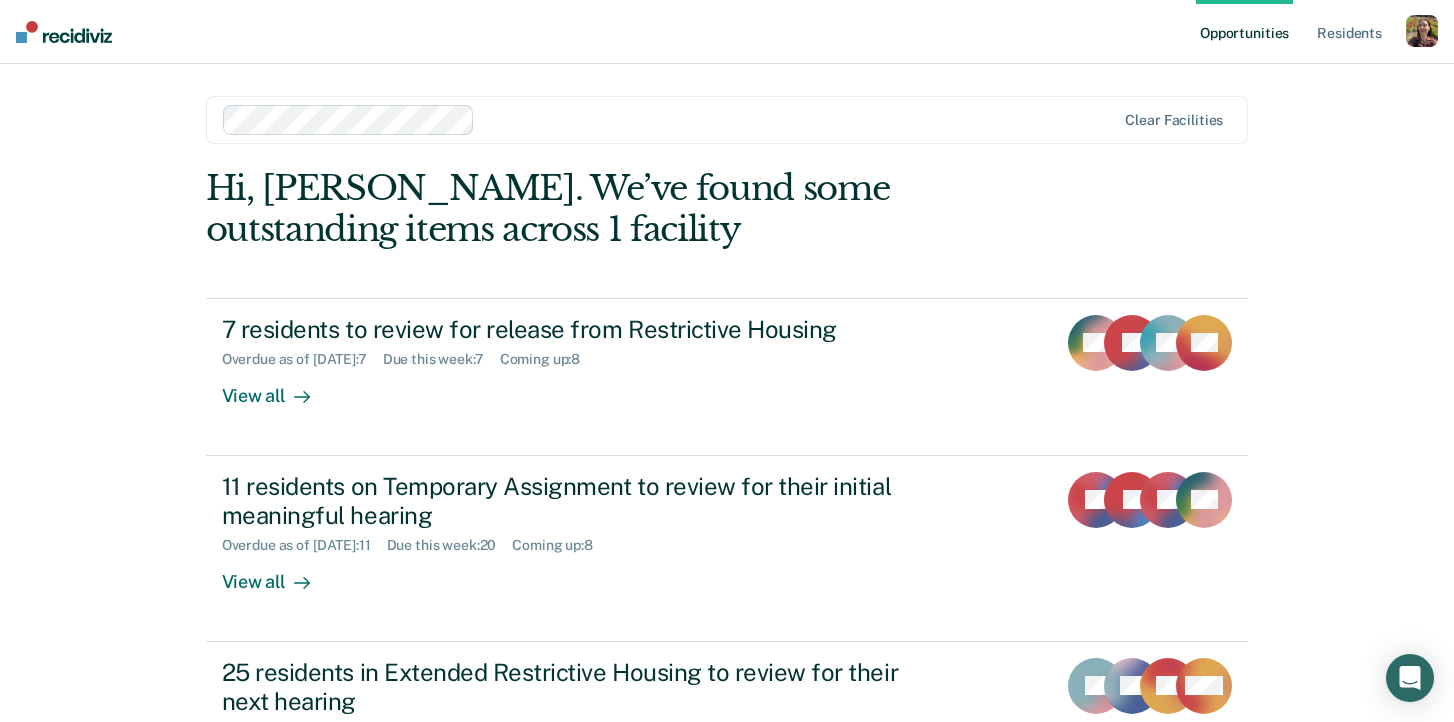 click at bounding box center [1422, 31] 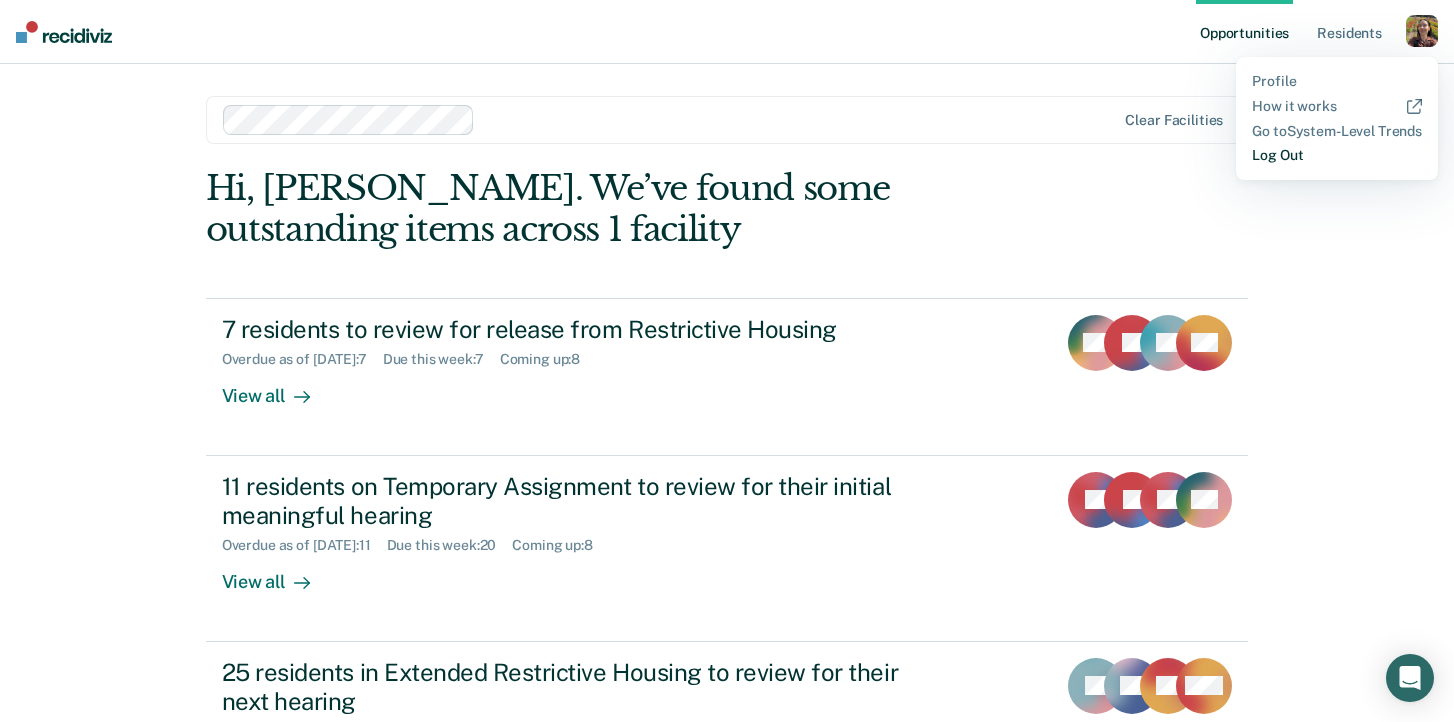 click on "Log Out" at bounding box center [1337, 155] 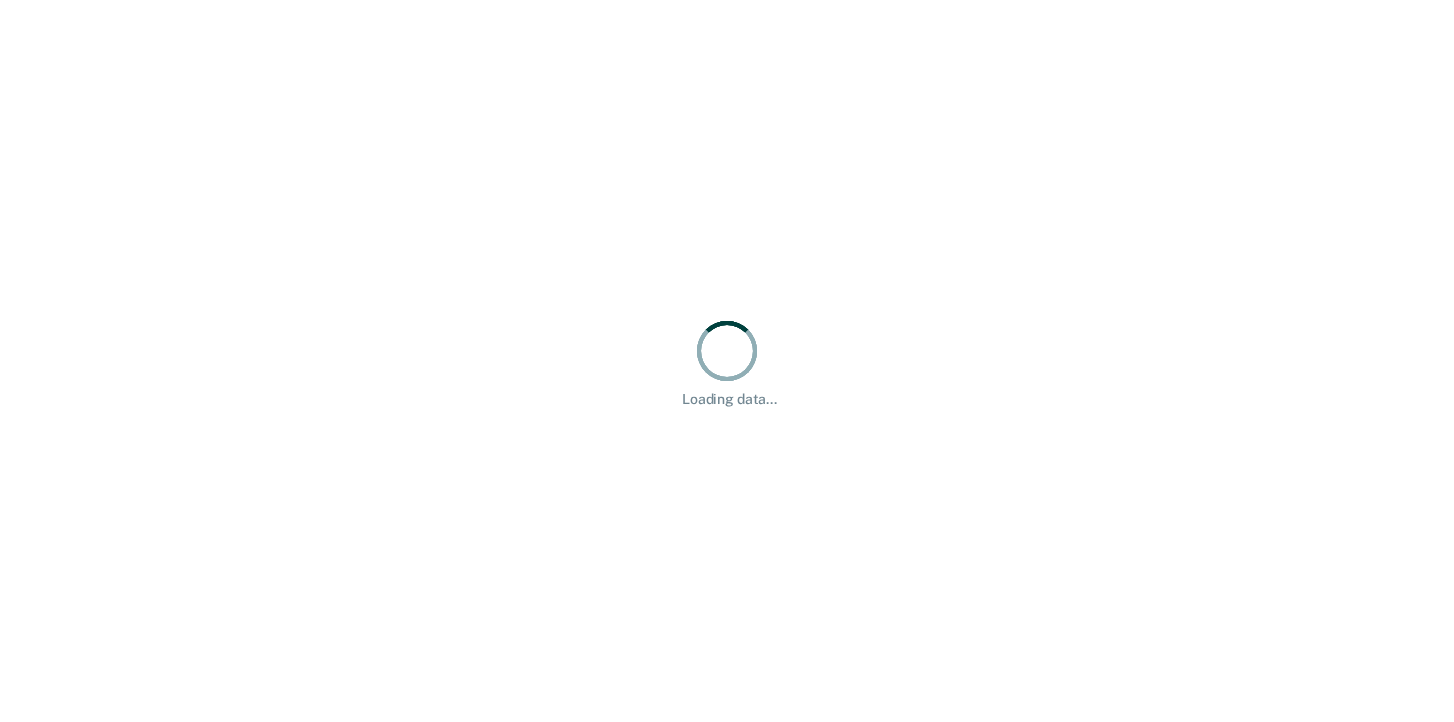 scroll, scrollTop: 0, scrollLeft: 0, axis: both 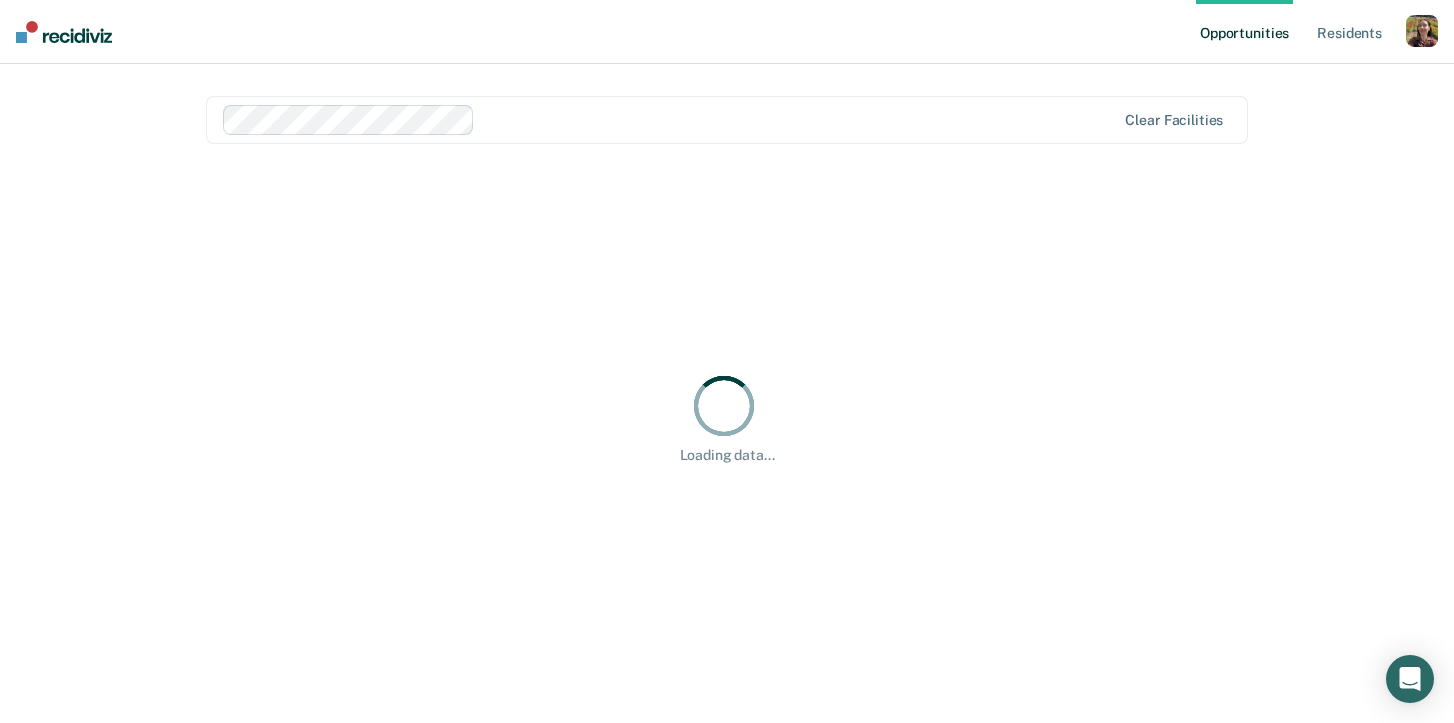 click on "Loading data..." at bounding box center (727, 417) 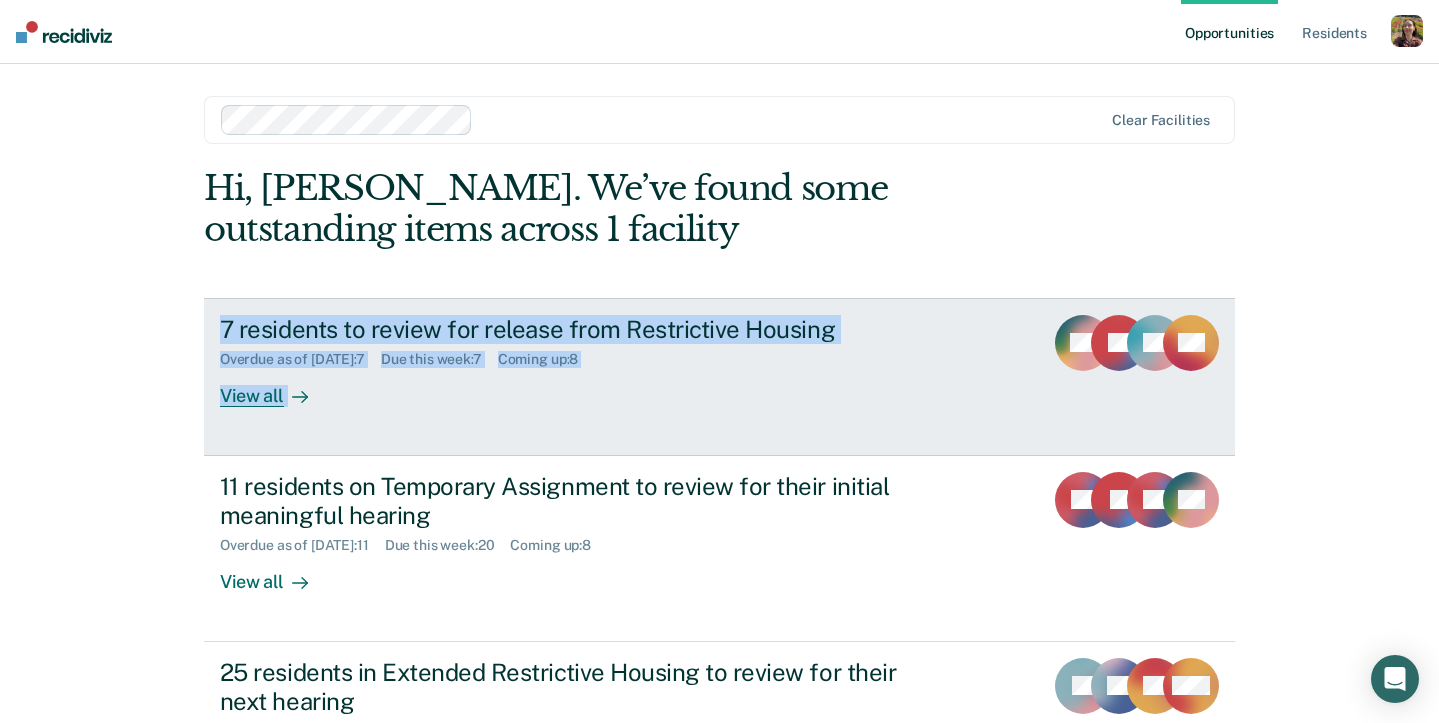 click on "Overdue as of Jul 14, 2025 :  7 Due this week :  7 Coming up :  8" at bounding box center [571, 355] 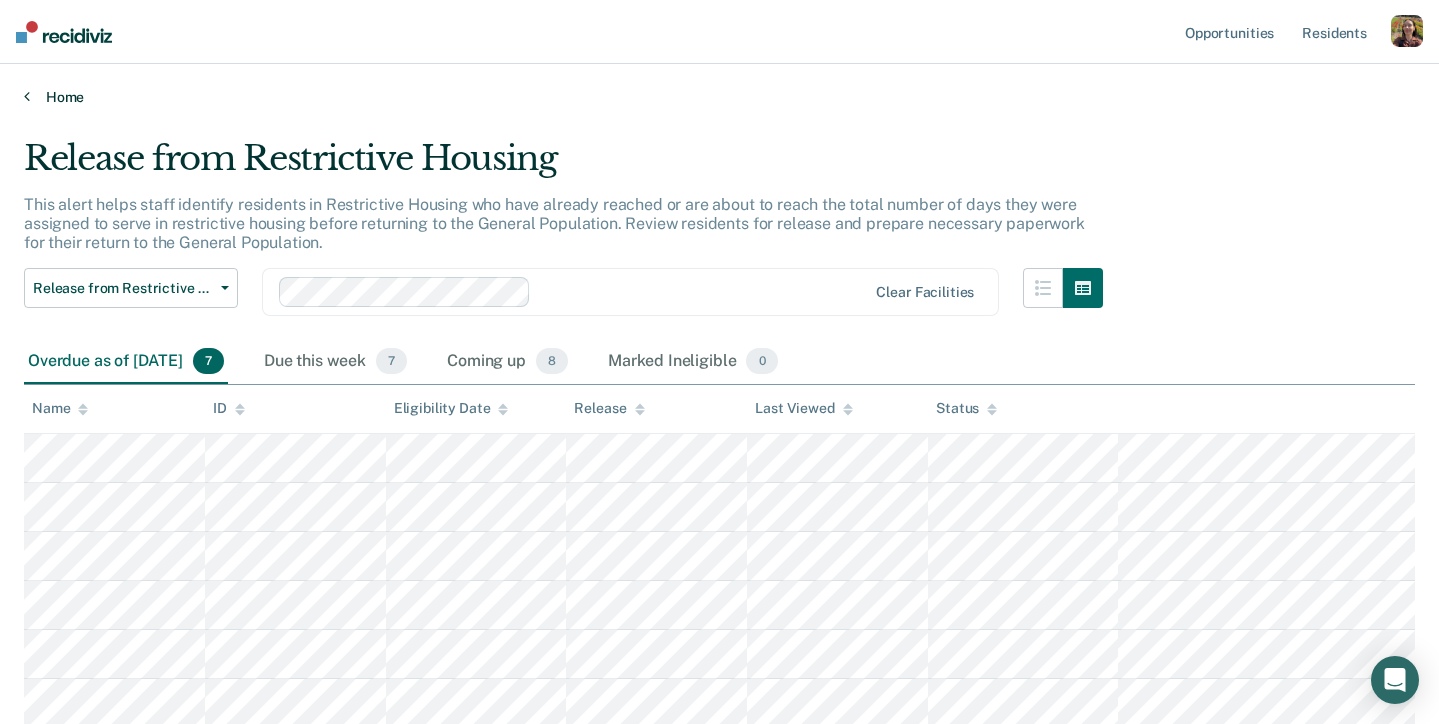 click on "Home" at bounding box center (719, 97) 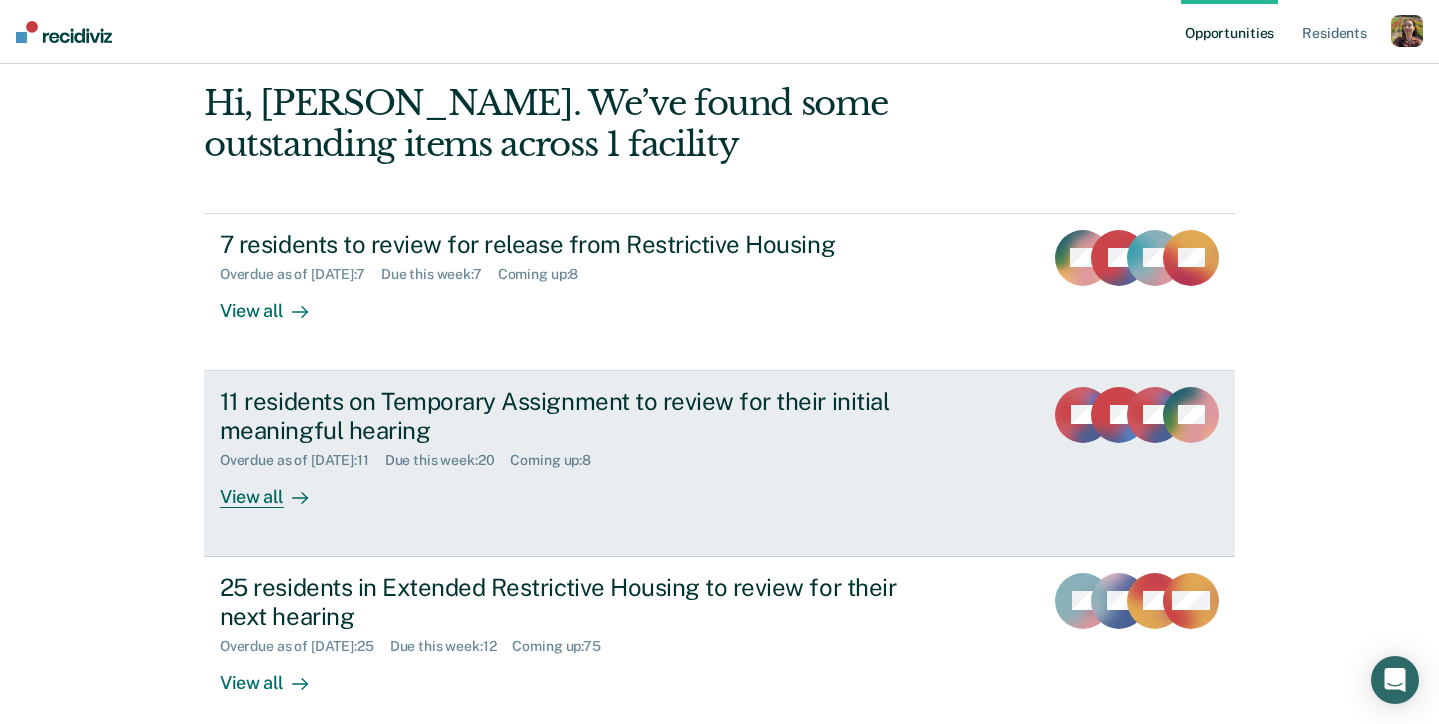 scroll, scrollTop: 96, scrollLeft: 0, axis: vertical 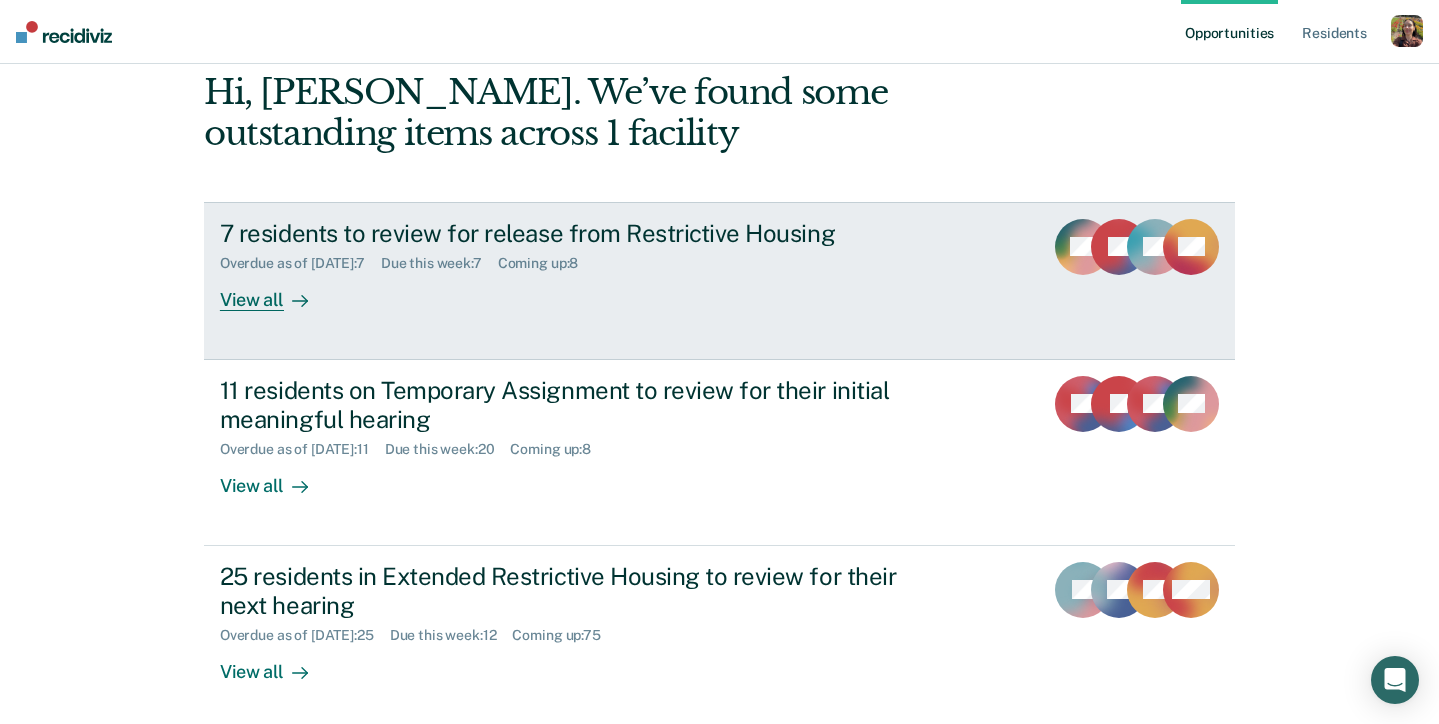 click on "View all" at bounding box center (276, 291) 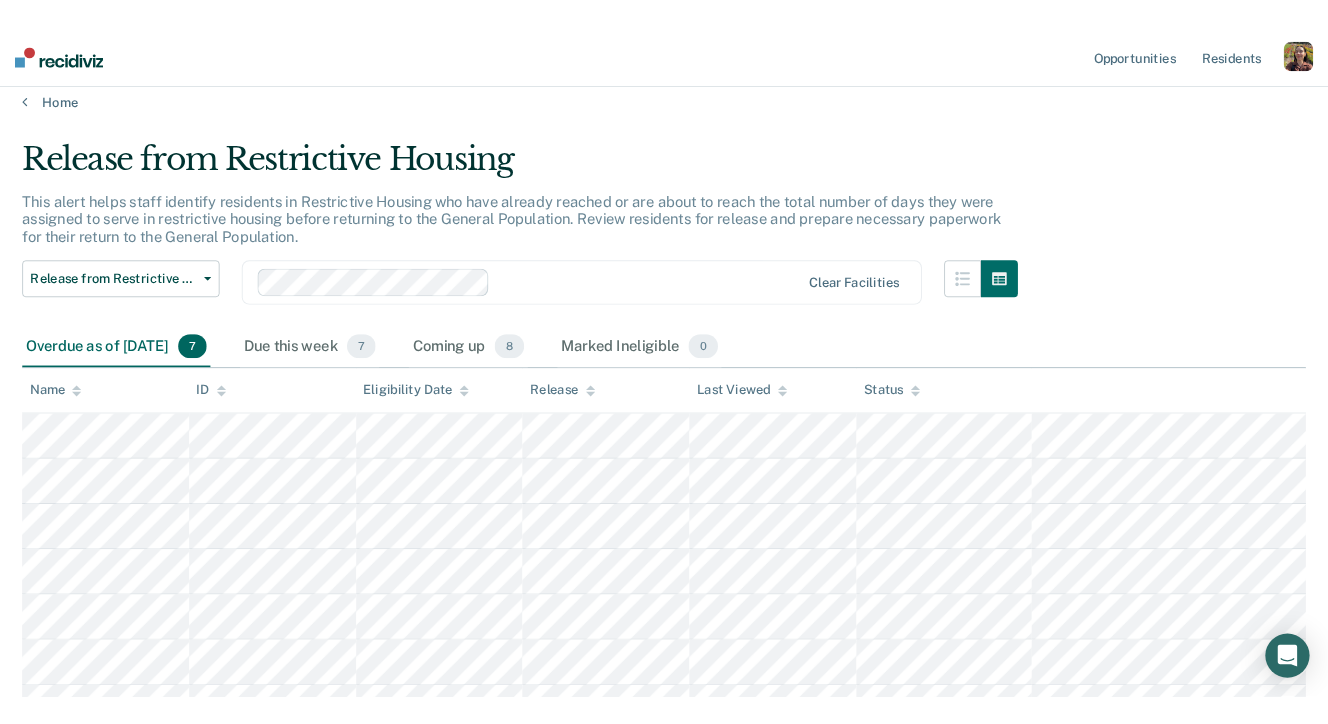 scroll, scrollTop: 34, scrollLeft: 0, axis: vertical 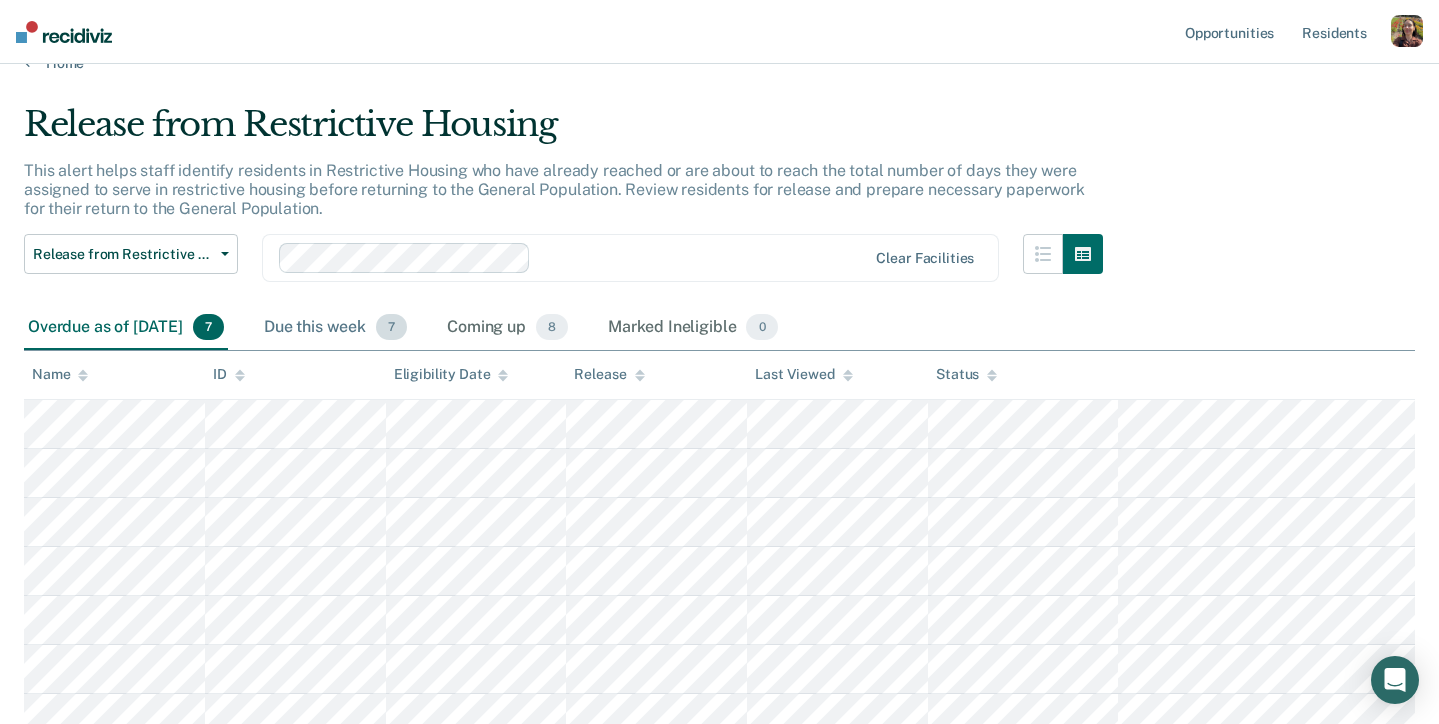 click on "Due this week 7" at bounding box center [335, 328] 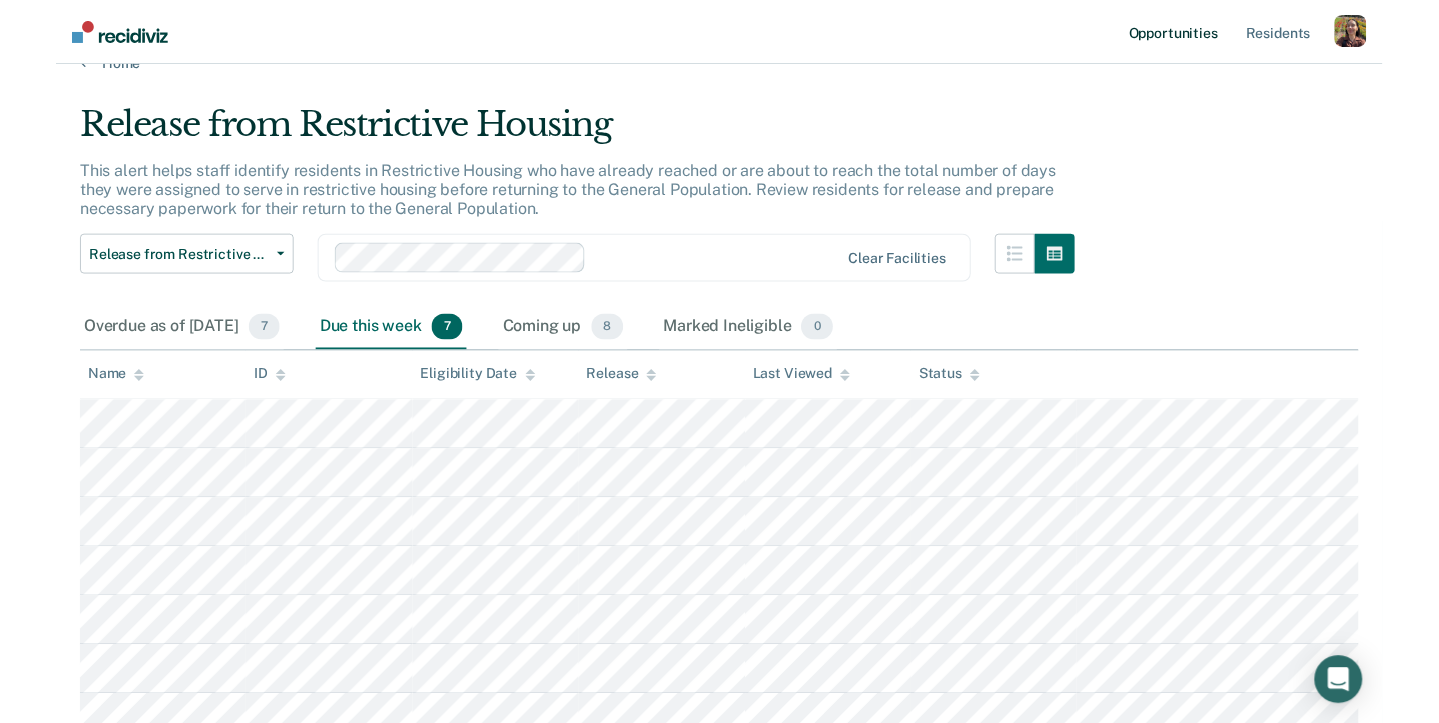 scroll, scrollTop: 0, scrollLeft: 0, axis: both 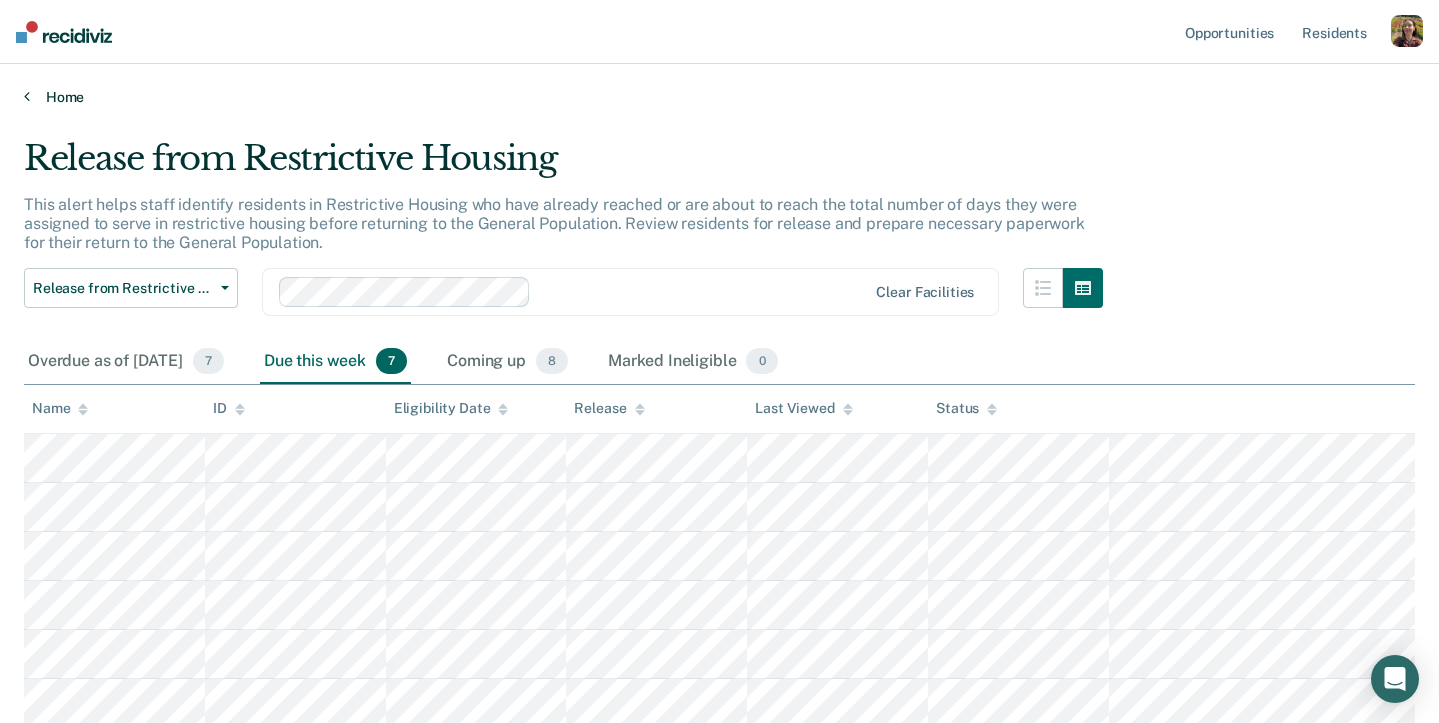 click on "Home" at bounding box center [719, 97] 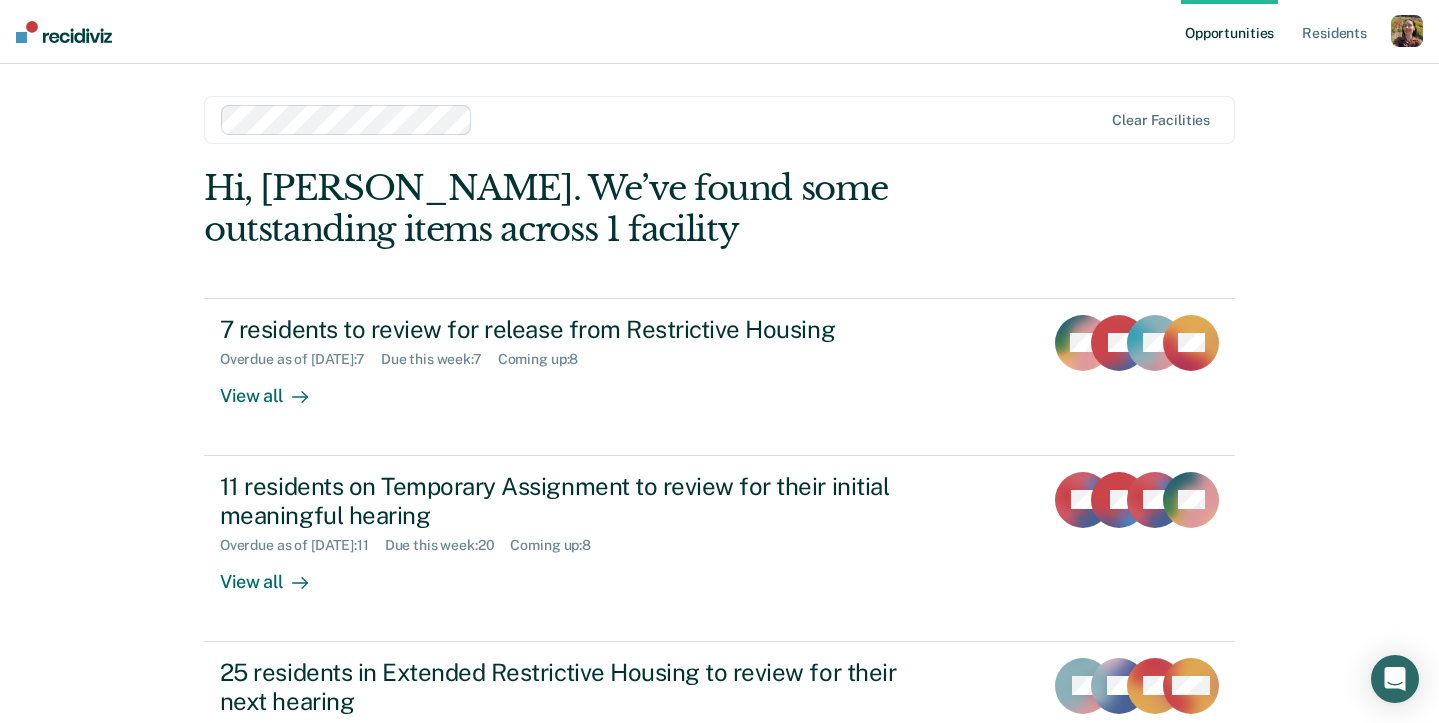 click on "Opportunities Resident s Profile How it works Go to  System-Level Trends Log Out" at bounding box center [1302, 32] 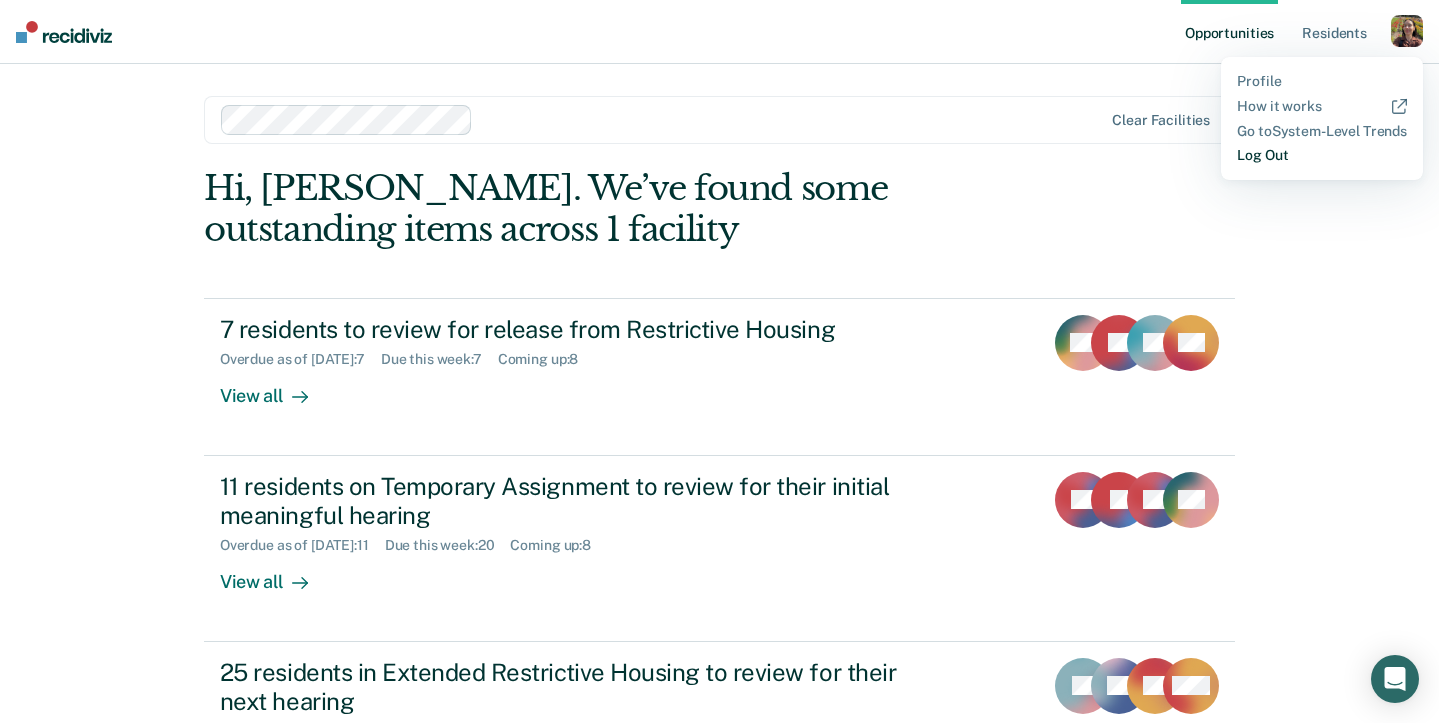 click on "Log Out" at bounding box center [1322, 155] 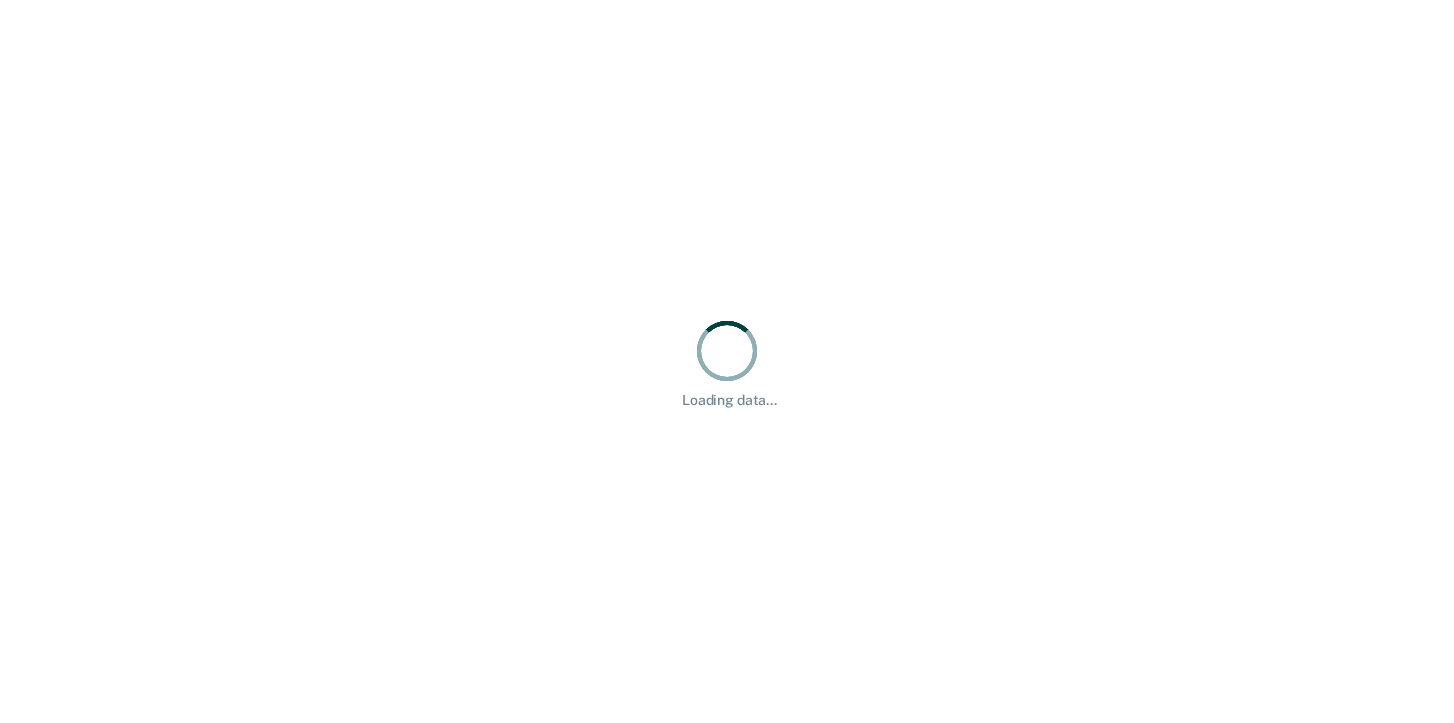 scroll, scrollTop: 0, scrollLeft: 0, axis: both 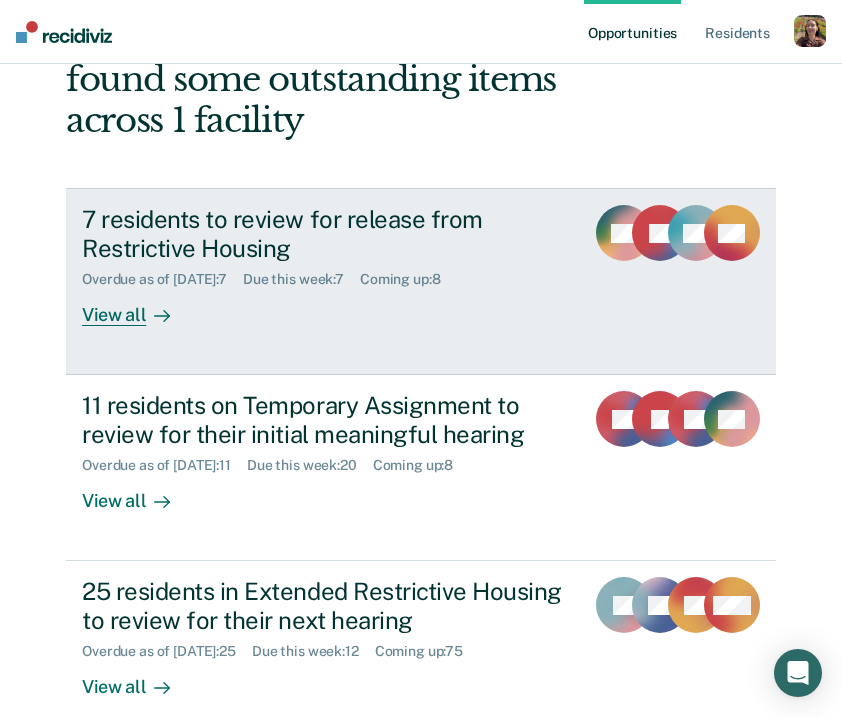 click on "View all" at bounding box center [138, 307] 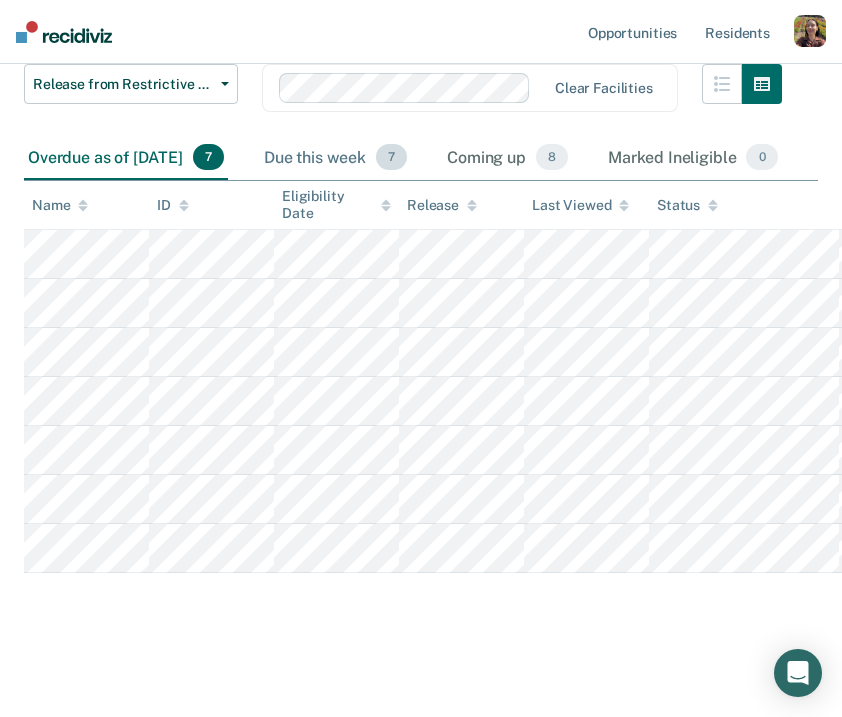 scroll, scrollTop: 235, scrollLeft: 0, axis: vertical 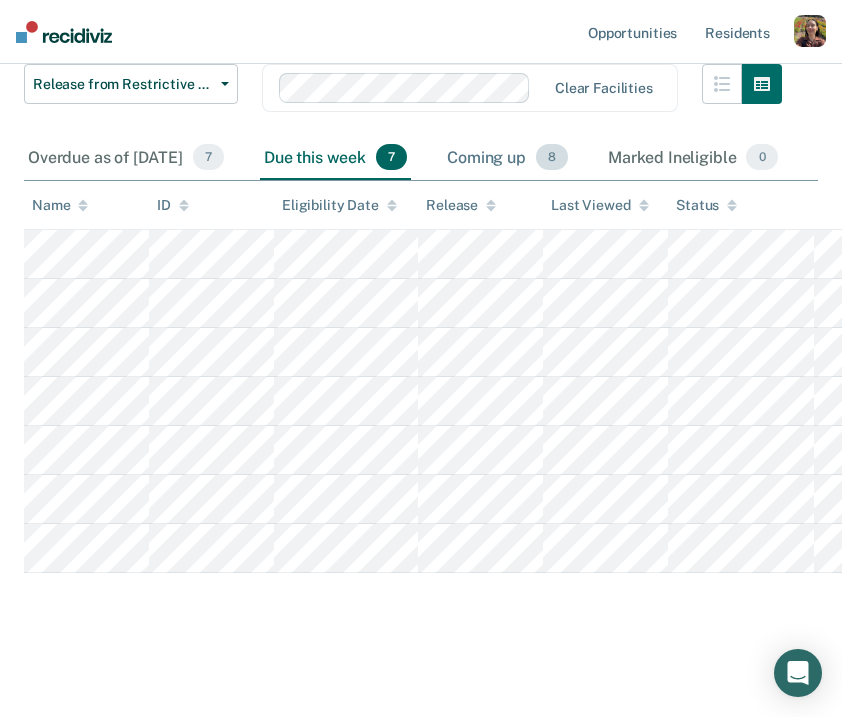 click on "Coming up 8" at bounding box center (507, 158) 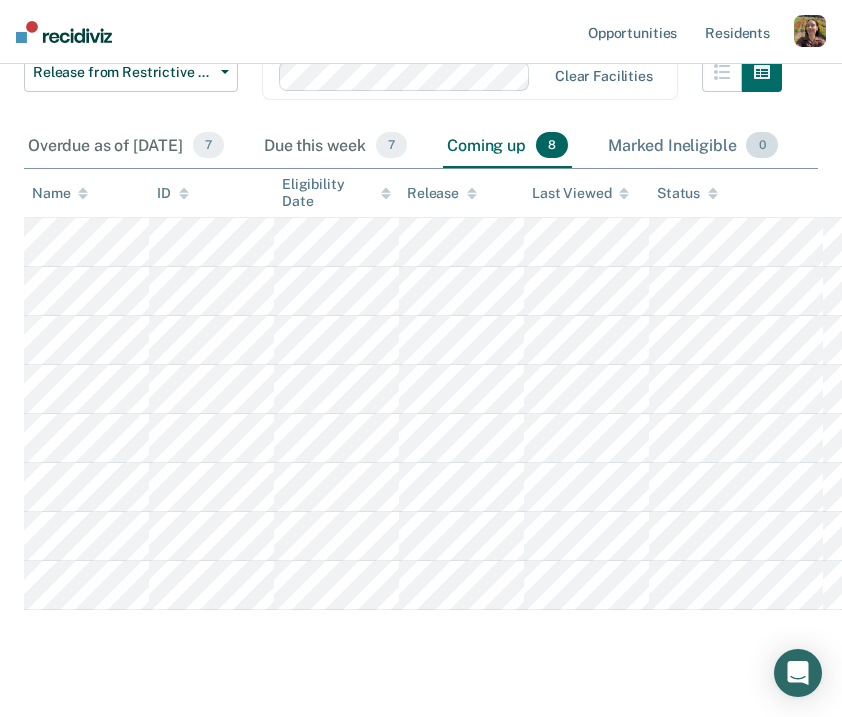 click on "Marked Ineligible 0" at bounding box center (693, 146) 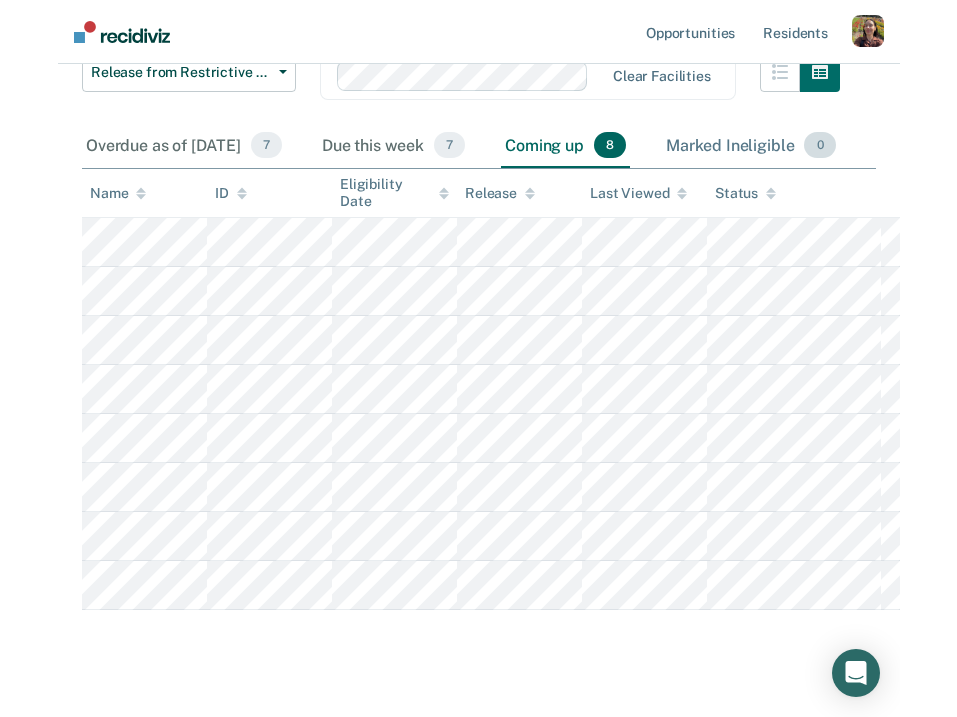 scroll, scrollTop: 128, scrollLeft: 0, axis: vertical 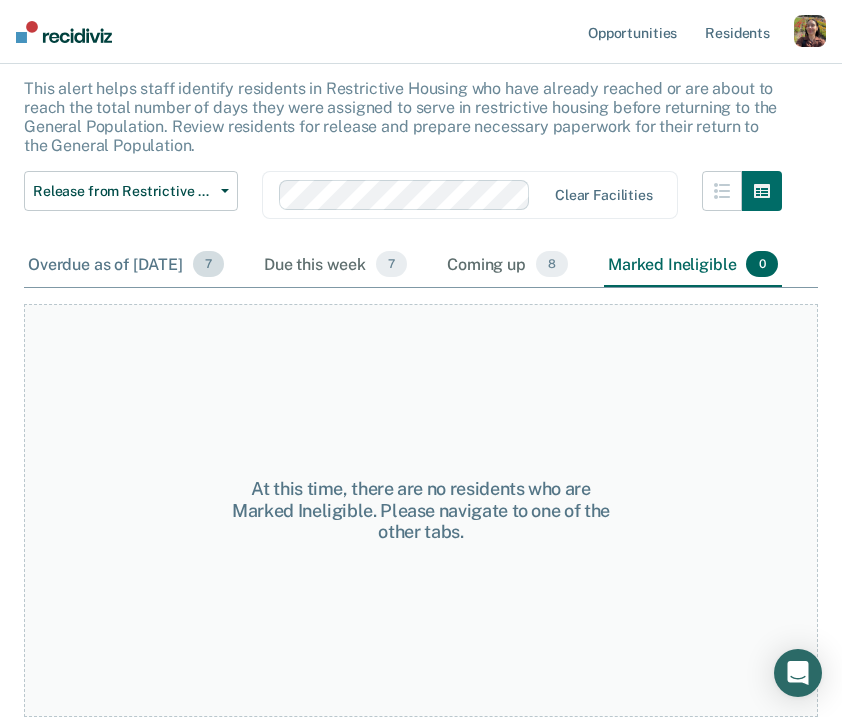 click on "Overdue as of [DATE] 7" at bounding box center (126, 265) 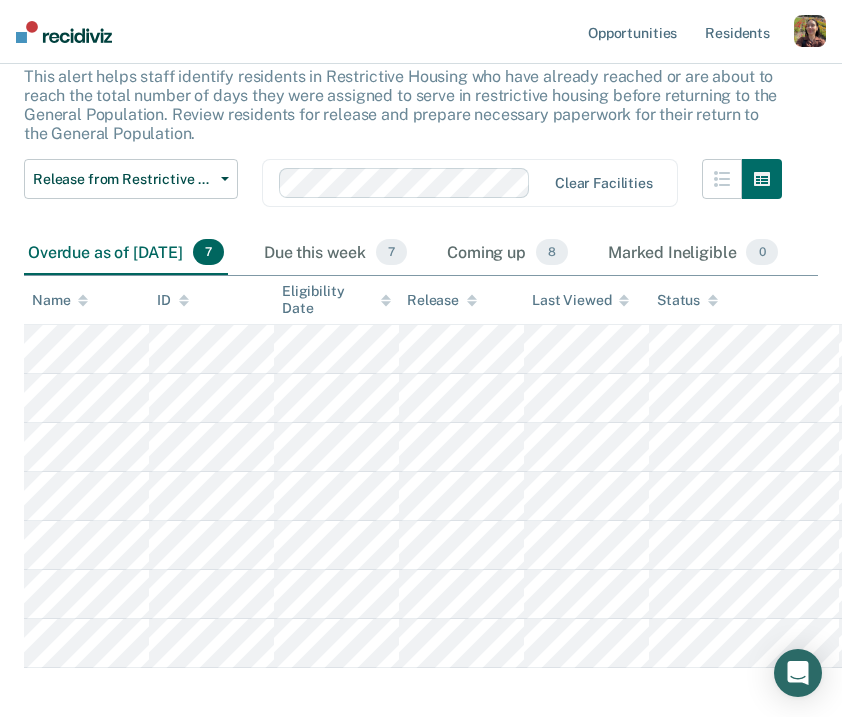 click on "Release from Restrictive Housing   This alert helps staff identify residents in Restrictive Housing who have already reached or are about to reach the total number of days they were assigned to serve in restrictive housing before returning to the General Population. Review residents for release and prepare necessary paperwork for their return to the General Population. Release from Restrictive Housing Release from Restrictive Housing Temporary Assignment Extended Restrictive Housing Review Outside Clearance Work Release Clear   facilities Overdue as of [DATE] 7 Due this week 7 Coming up 8 Marked Ineligible 0
To pick up a draggable item, press the space bar.
While dragging, use the arrow keys to move the item.
Press space again to drop the item in its new position, or press escape to cancel.
Name ID Eligibility Date Release Last Viewed Status" at bounding box center [421, 368] 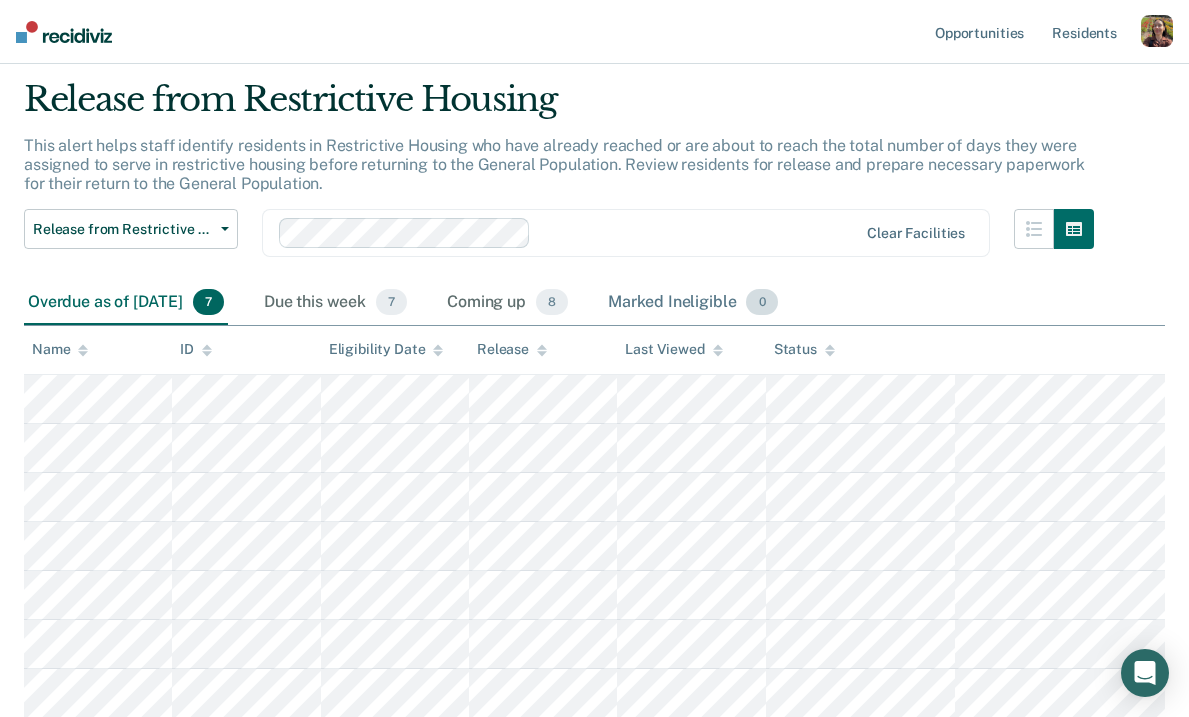 scroll, scrollTop: 63, scrollLeft: 0, axis: vertical 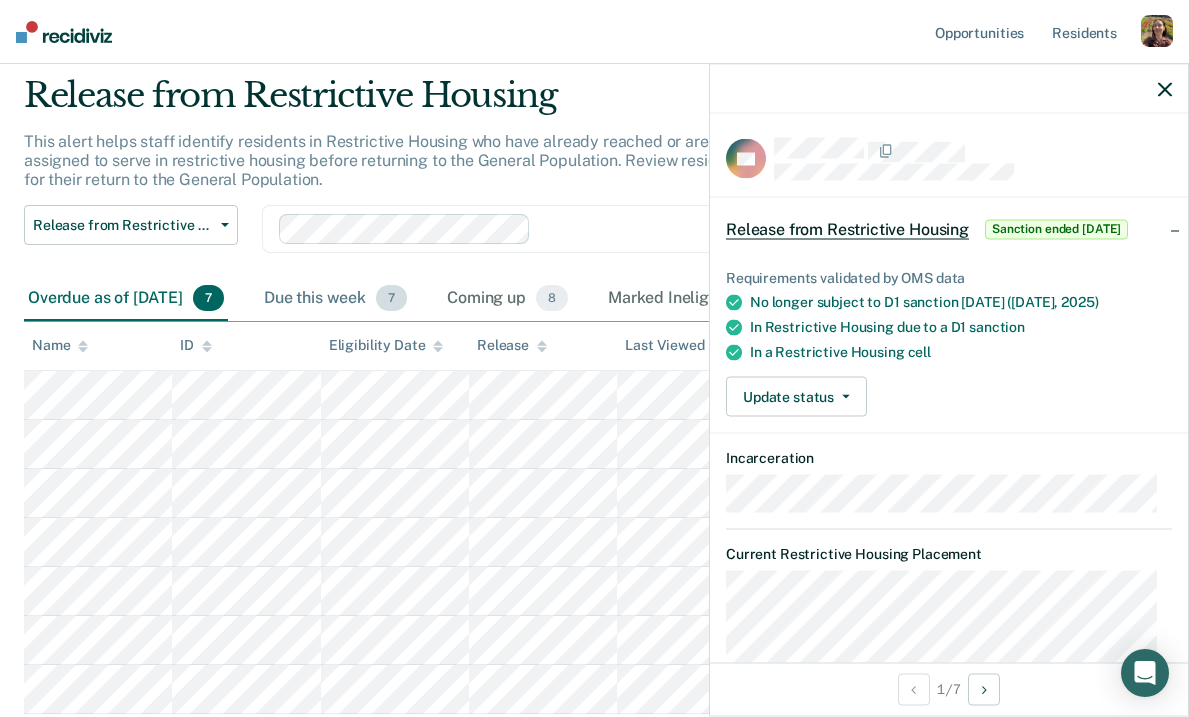 click on "Due this week 7" at bounding box center (335, 299) 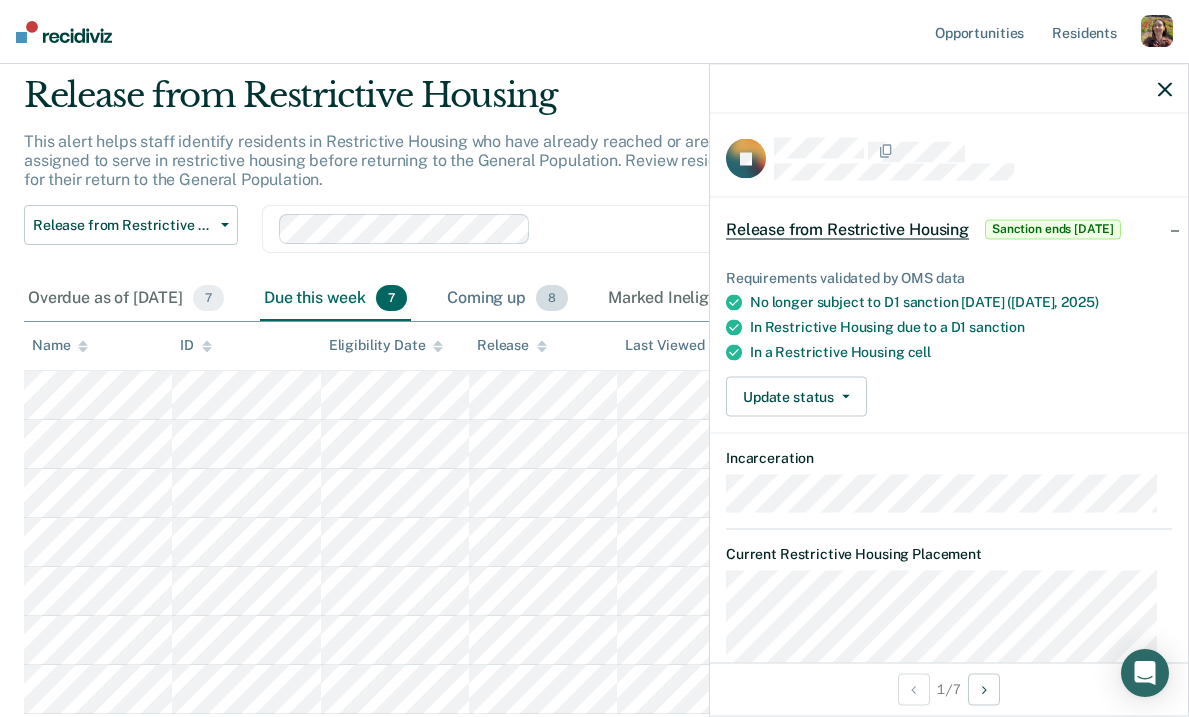 click on "Coming up 8" at bounding box center (507, 299) 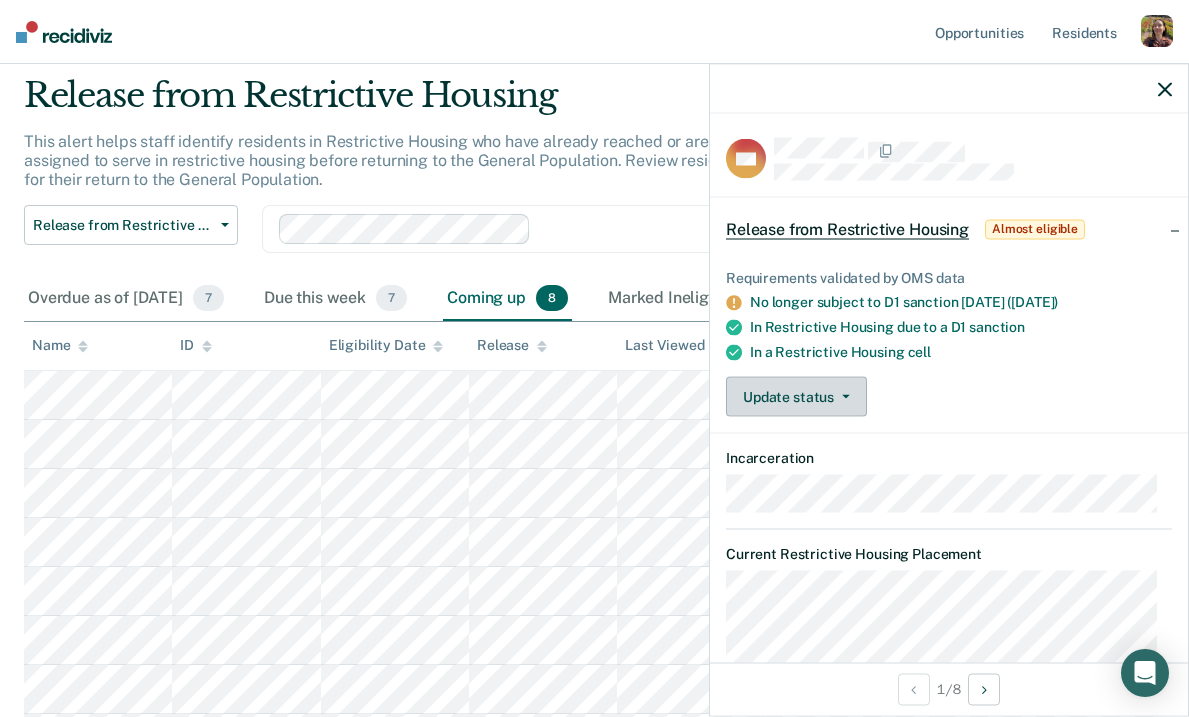 click on "Update status" at bounding box center [796, 397] 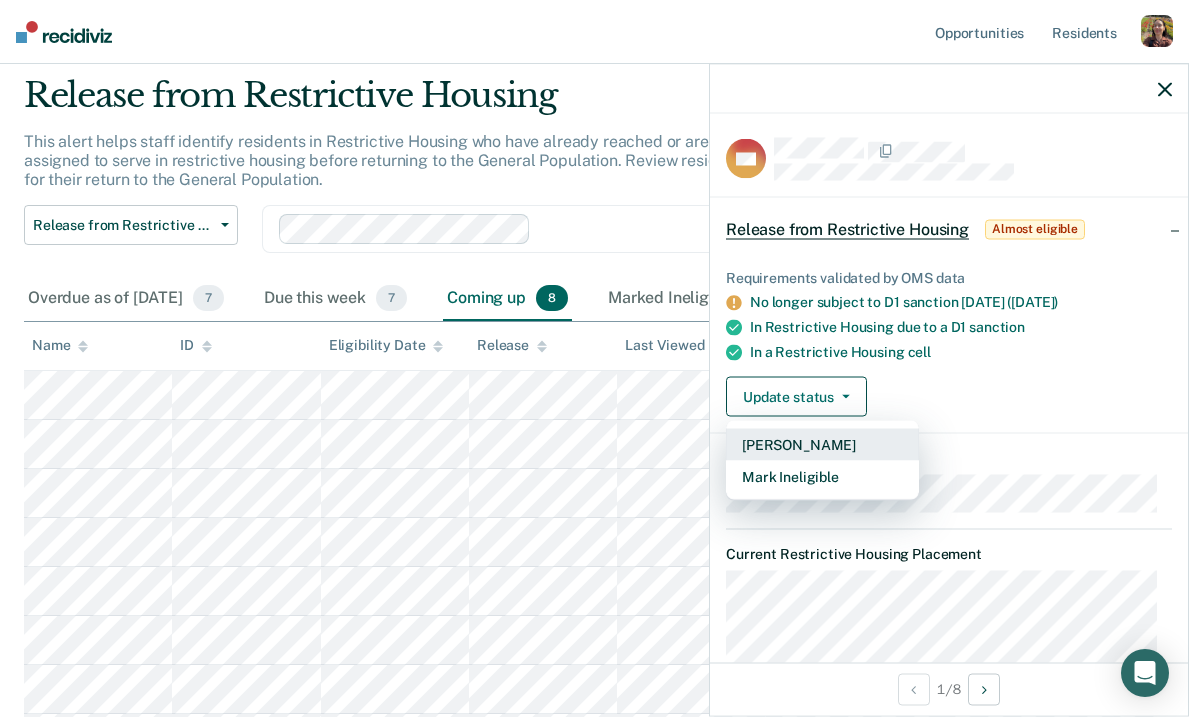 click on "[PERSON_NAME]" at bounding box center (822, 445) 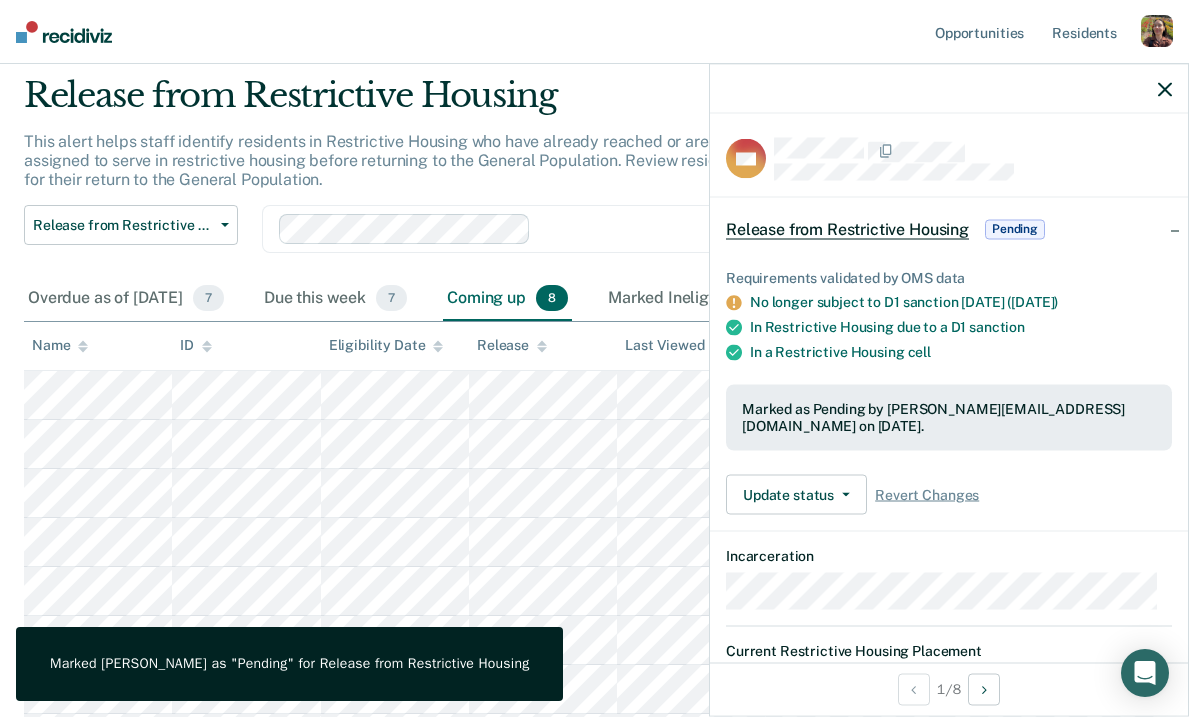 click 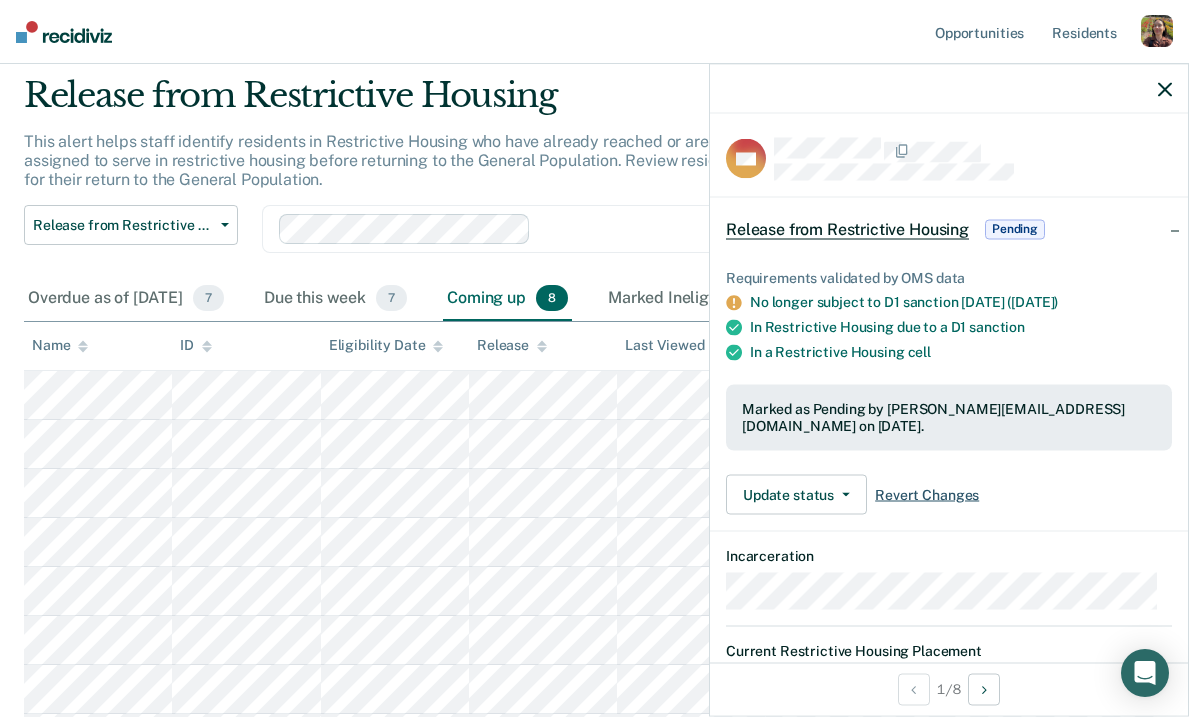 click on "Revert Changes" at bounding box center (927, 494) 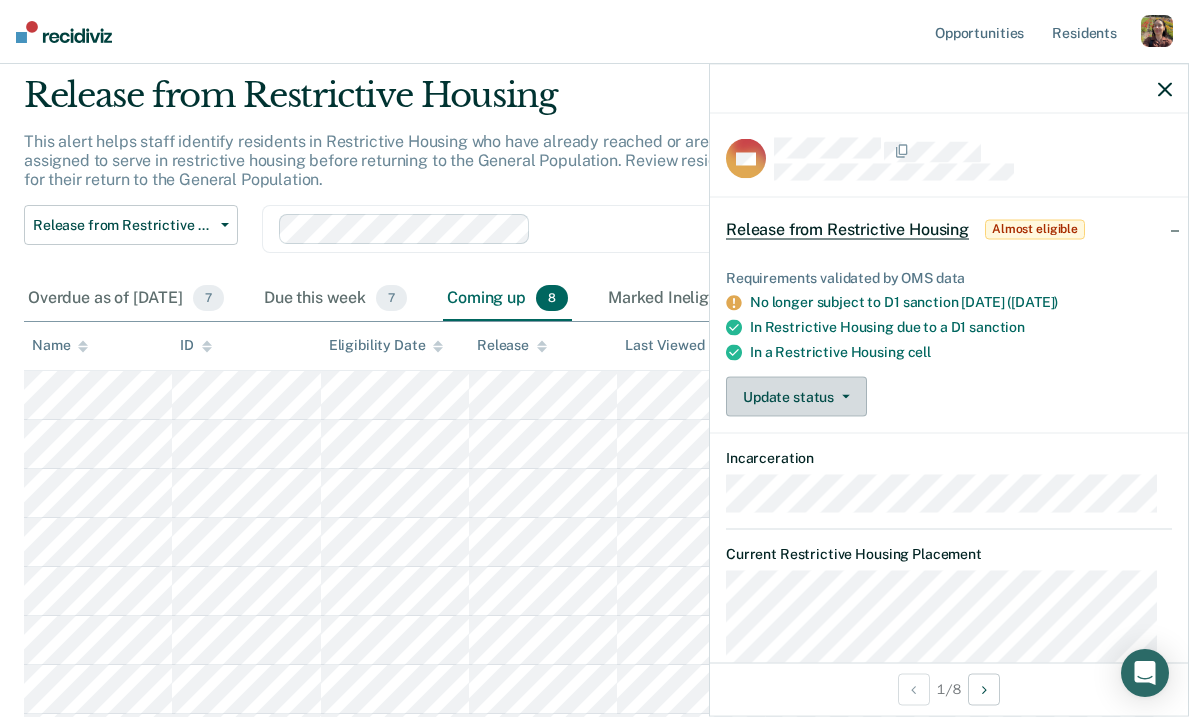 click on "Update status" at bounding box center (796, 397) 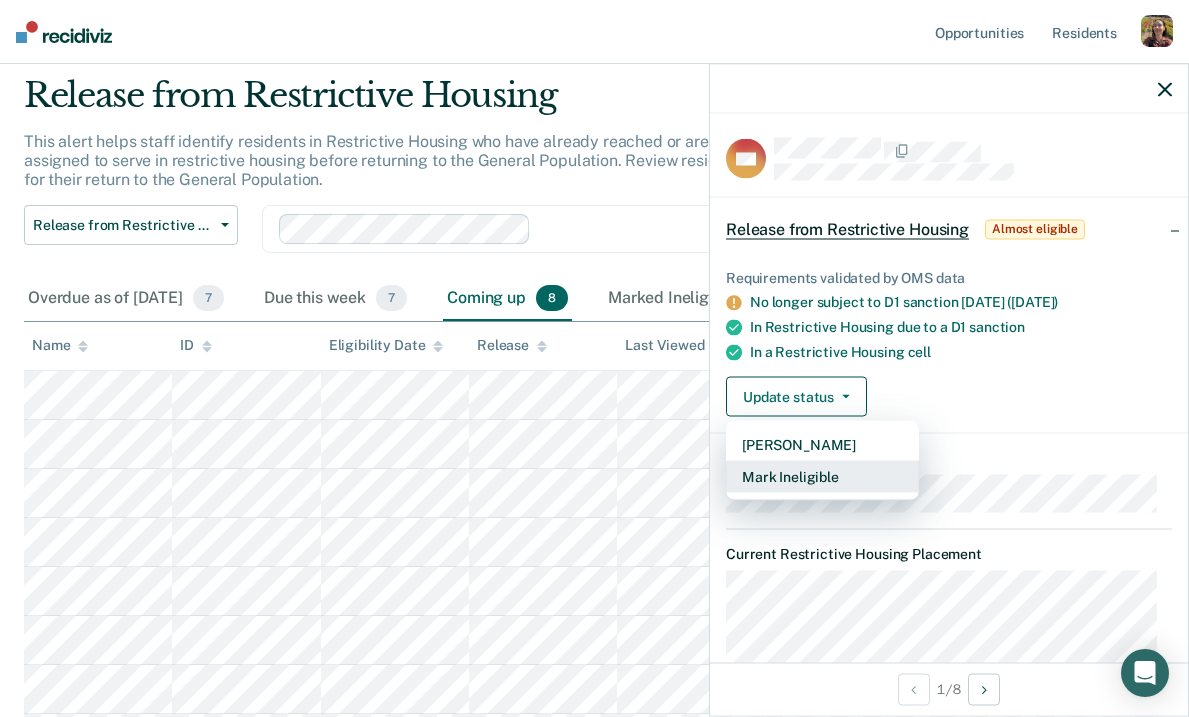 click on "Mark Ineligible" at bounding box center [822, 477] 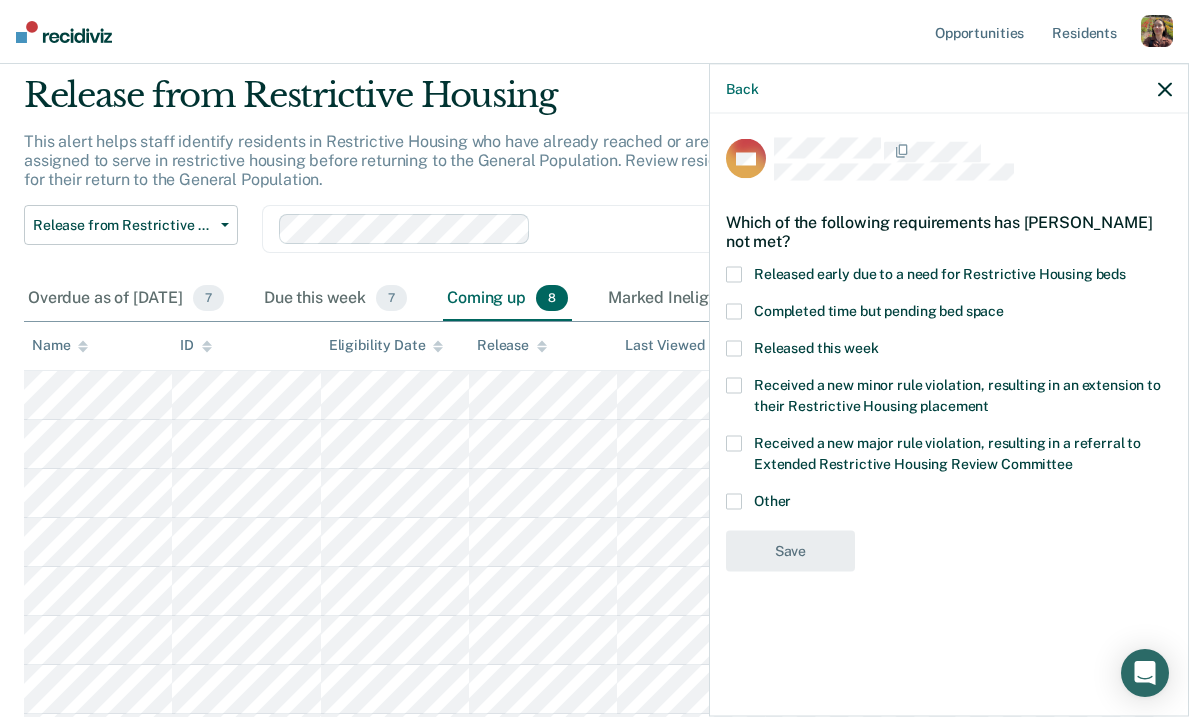click on "Released this week" at bounding box center [816, 348] 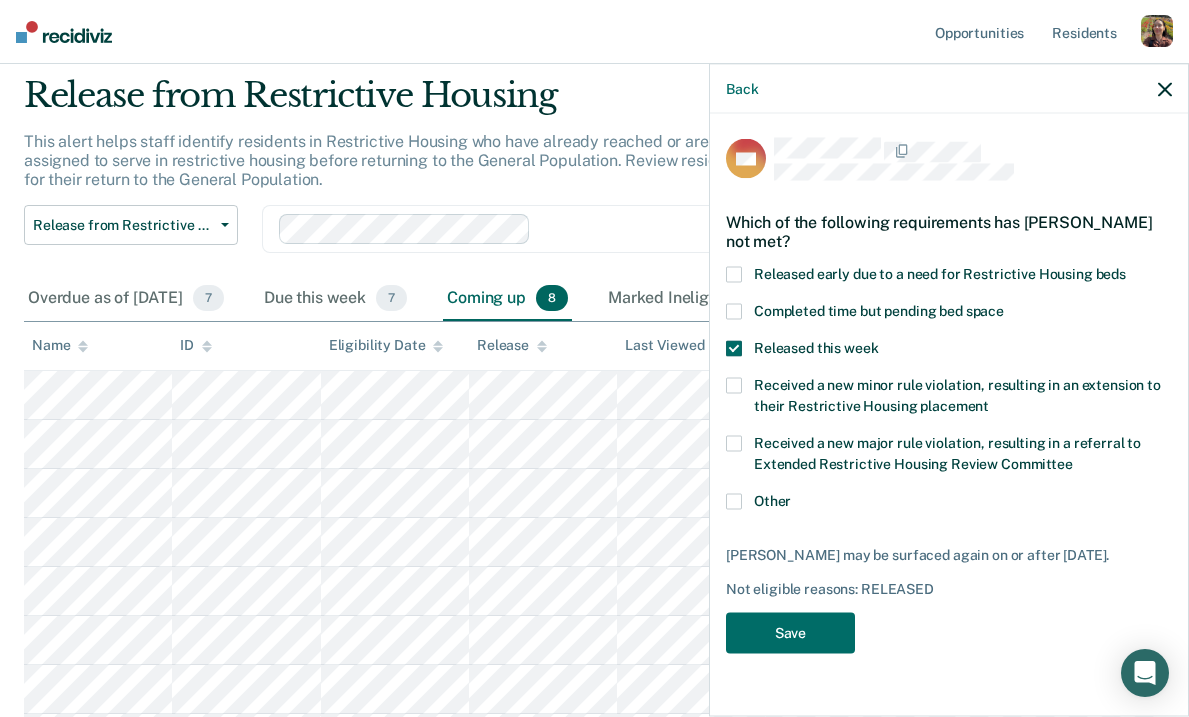 click on "Received a new minor rule violation, resulting in an extension to their Restrictive Housing placement" at bounding box center (957, 395) 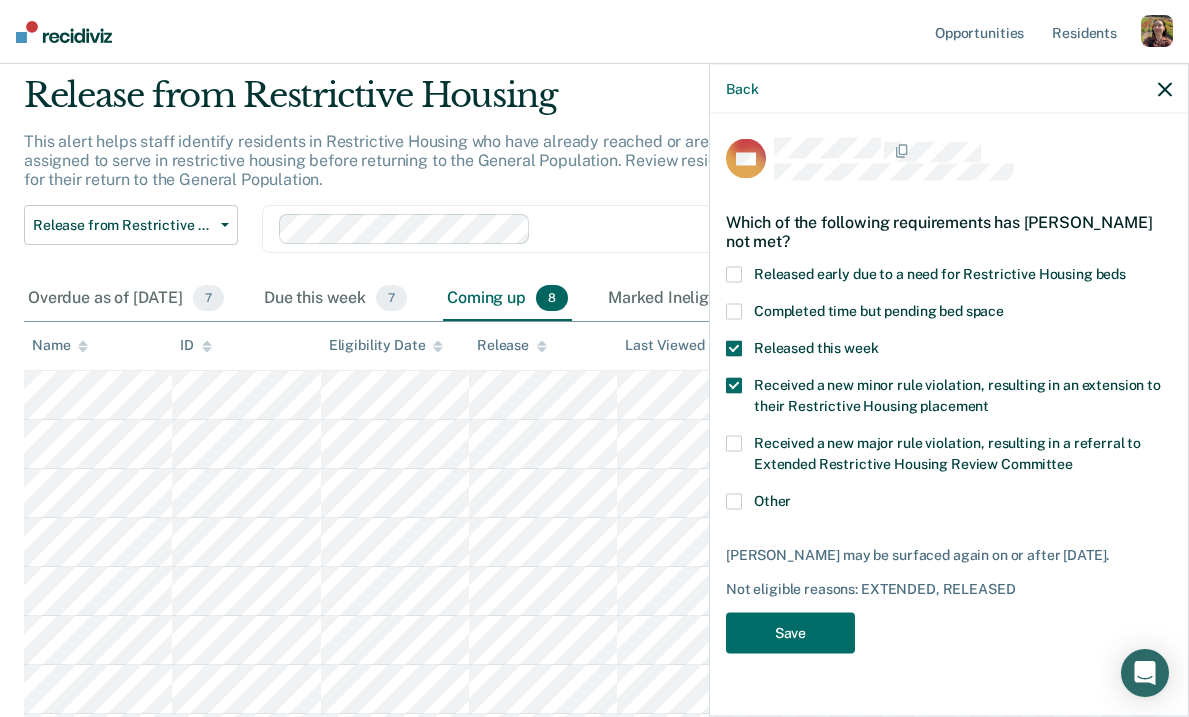 click on "Completed time but pending bed space" at bounding box center [879, 311] 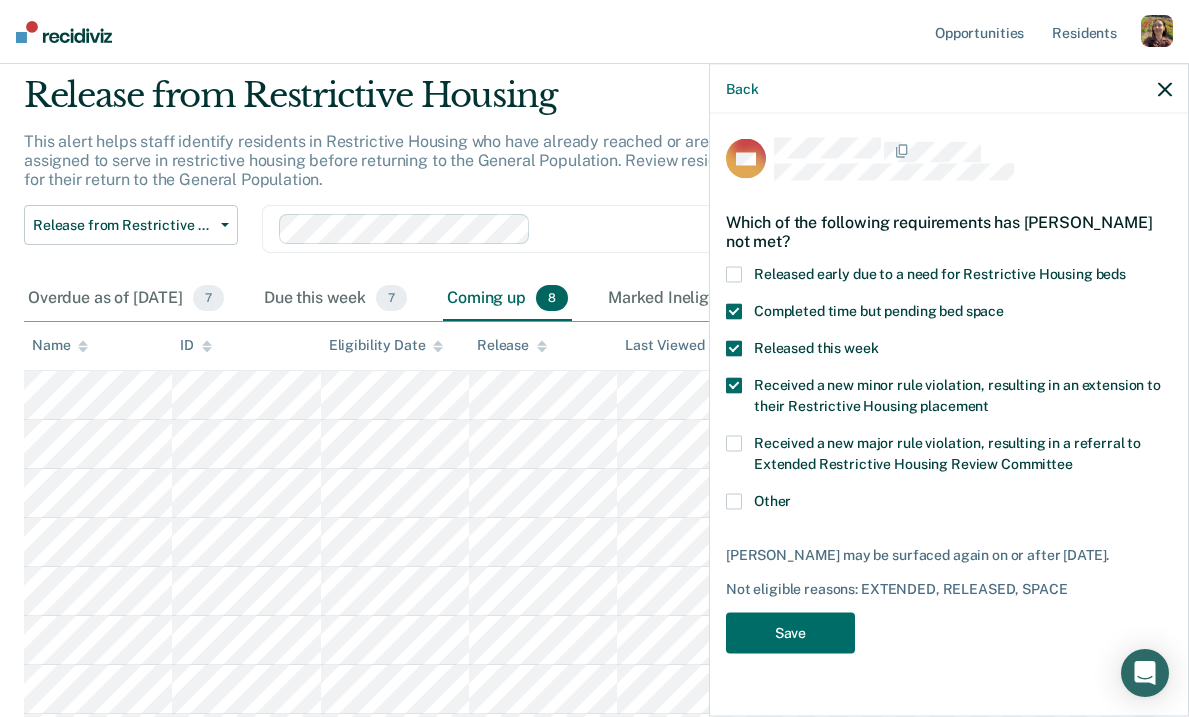 click on "Released this week" at bounding box center (816, 348) 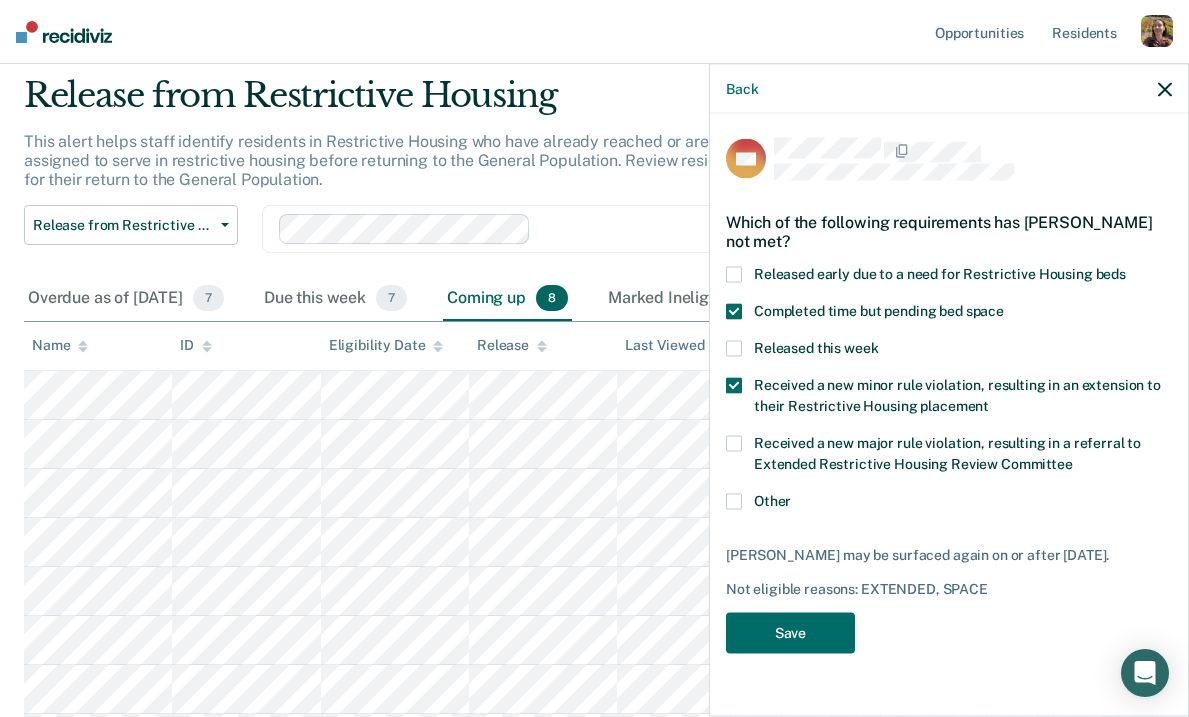 click on "Completed time but pending bed space" at bounding box center [879, 311] 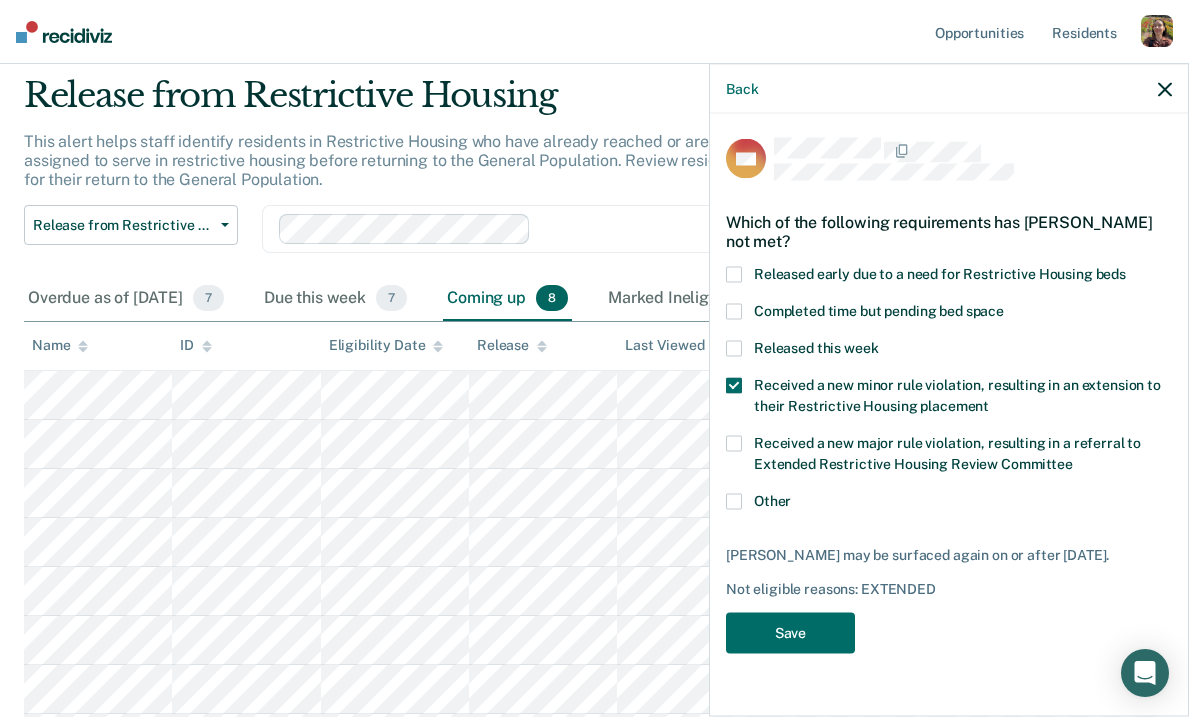 click on "Received a new minor rule violation, resulting in an extension to their Restrictive Housing placement" at bounding box center (957, 395) 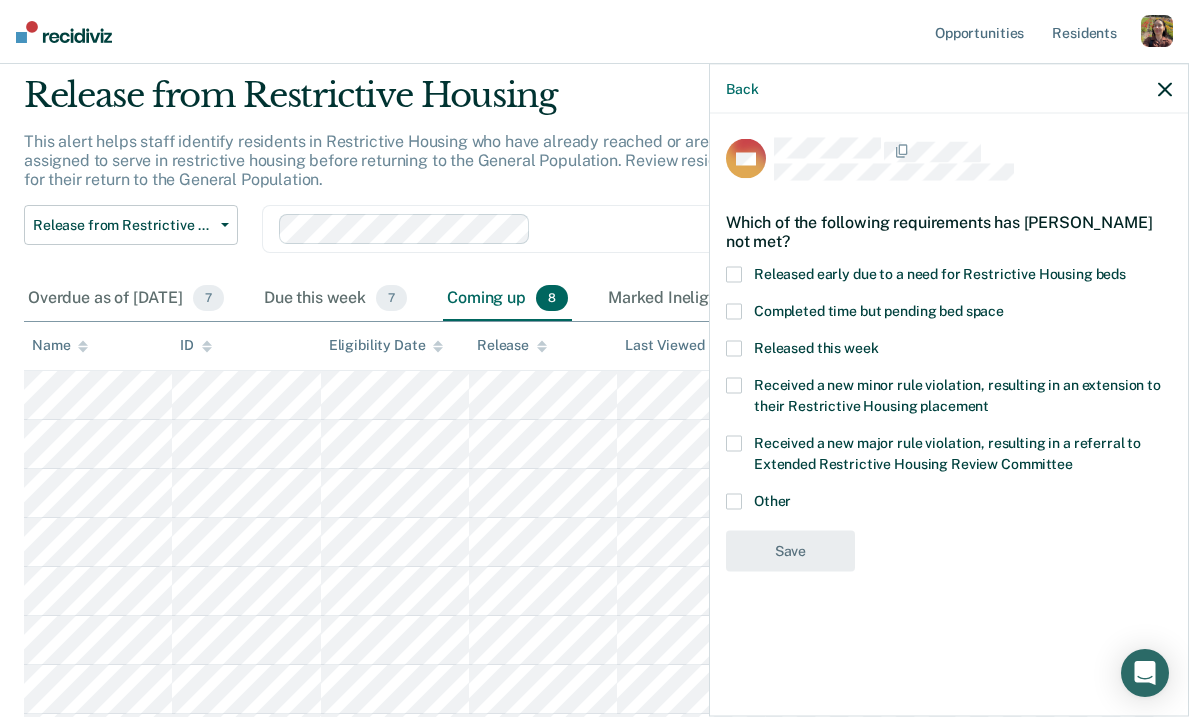 click on "Other" at bounding box center (949, 504) 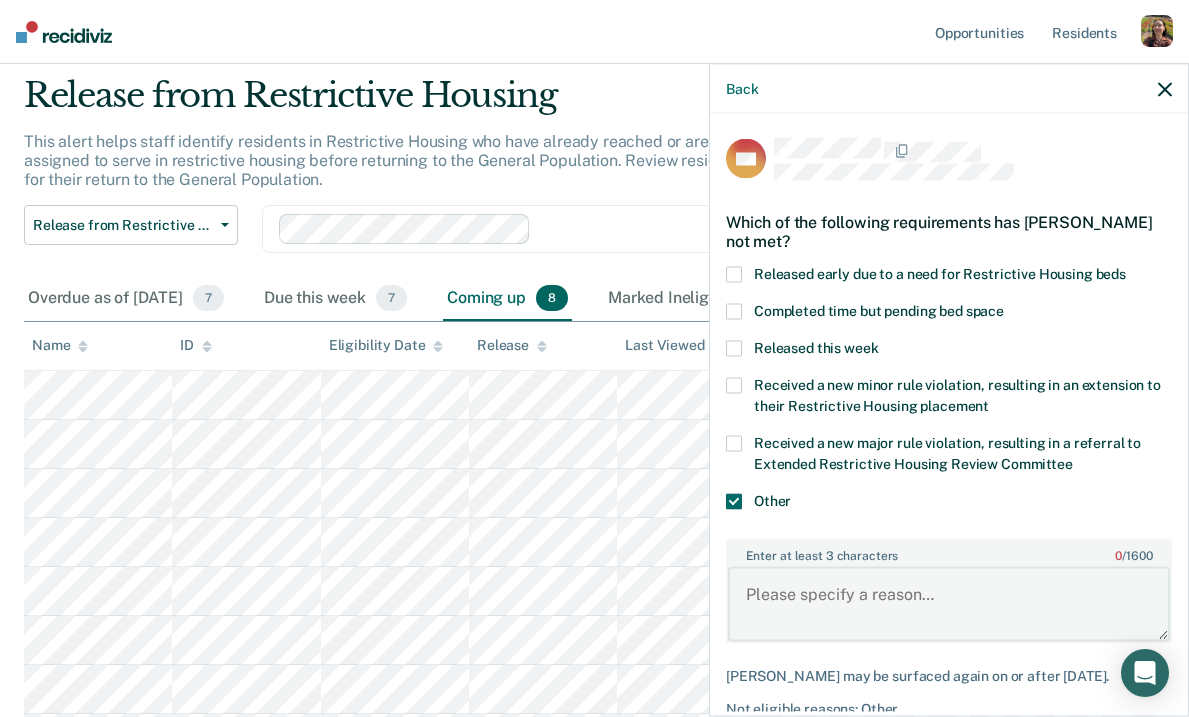 click on "Enter at least 3 characters 0  /  1600" at bounding box center [949, 604] 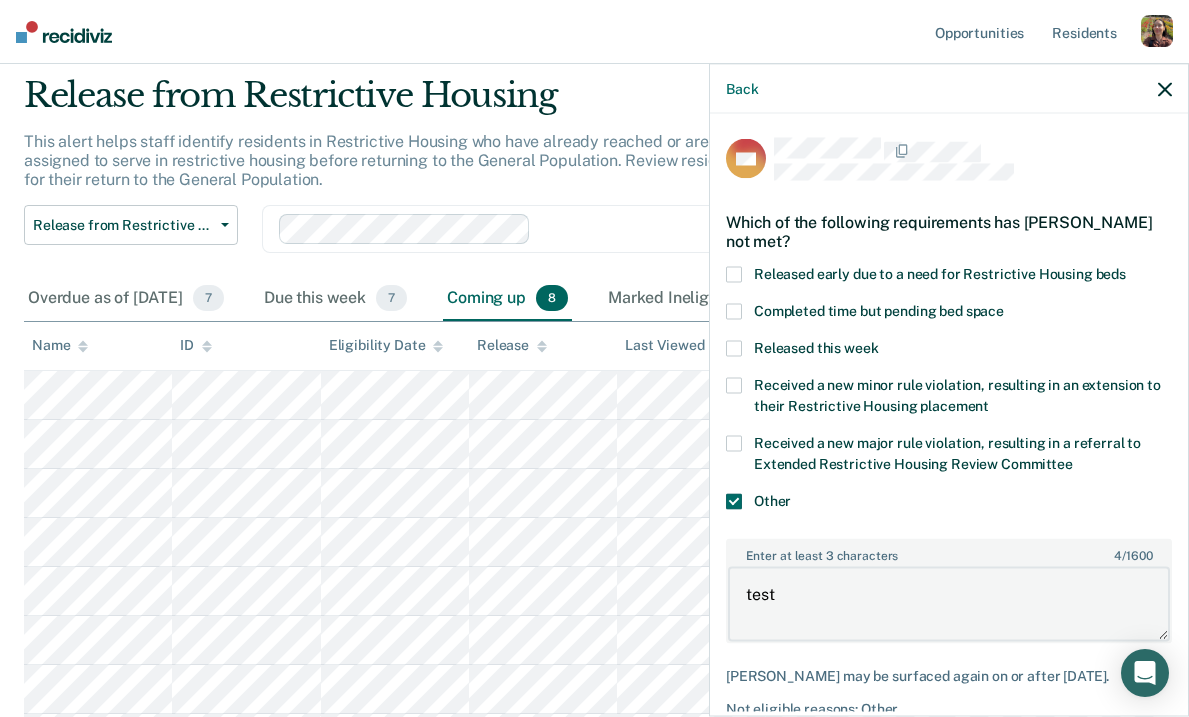 type on "test" 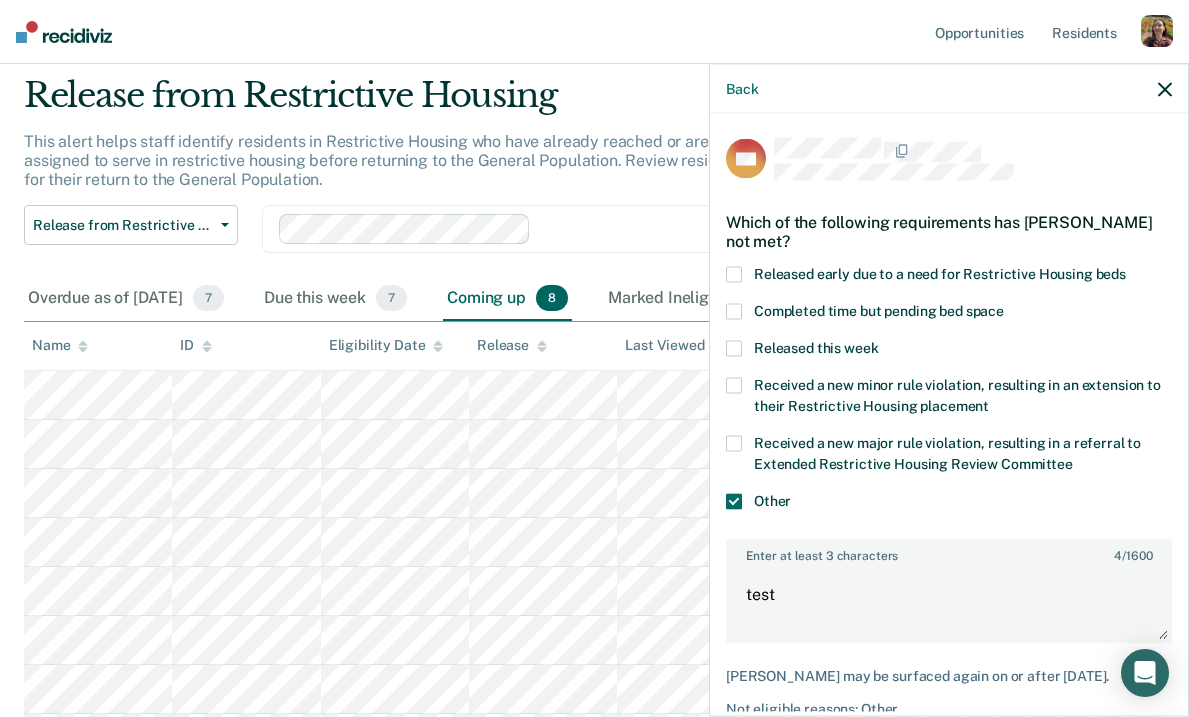 click on "Received a new minor rule violation, resulting in an extension to their Restrictive Housing placement" at bounding box center (949, 399) 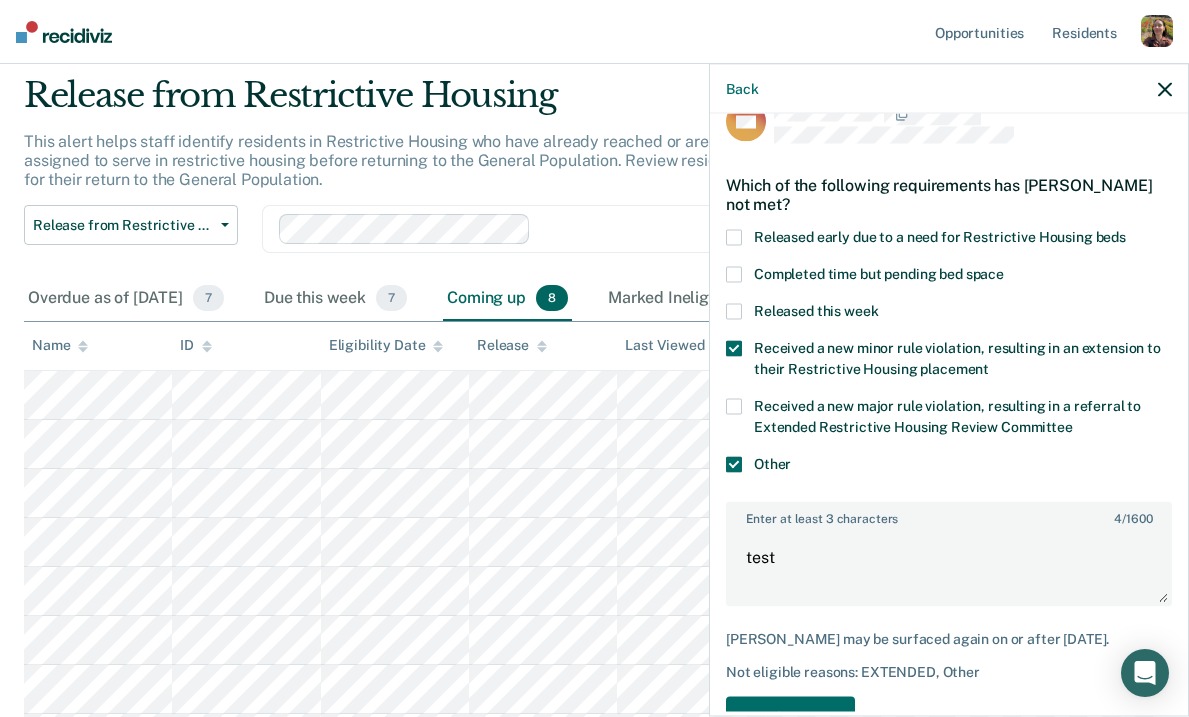 scroll, scrollTop: 96, scrollLeft: 0, axis: vertical 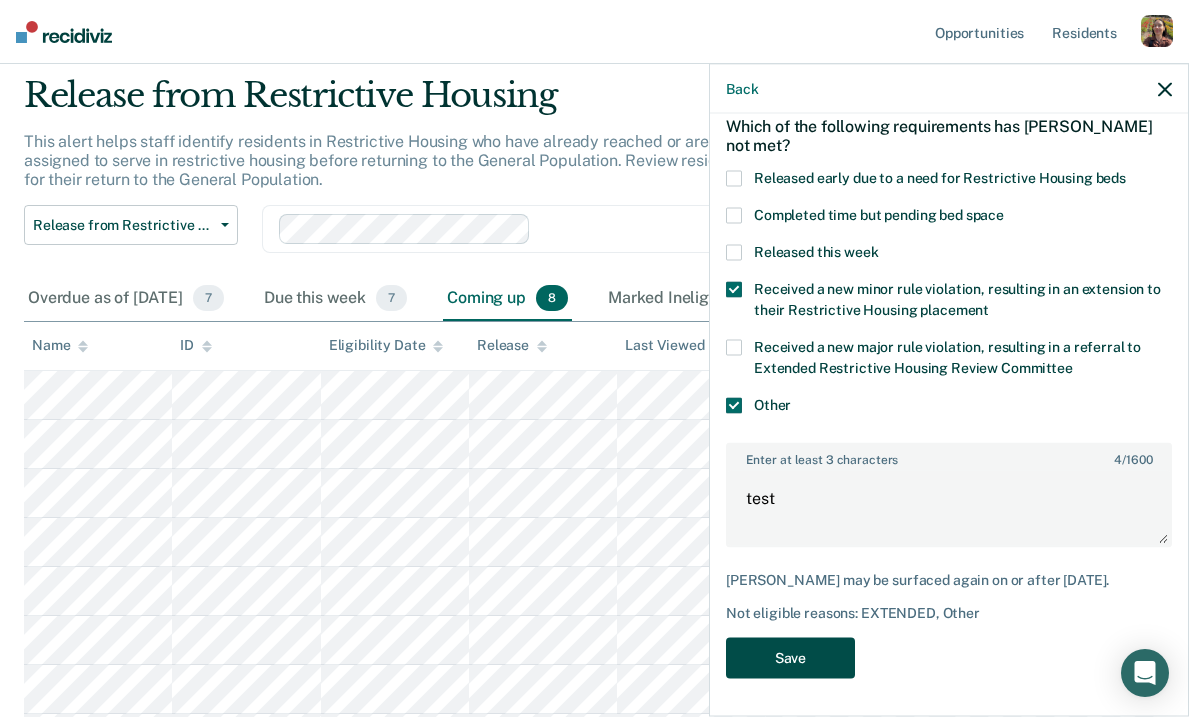 click on "Save" at bounding box center (790, 658) 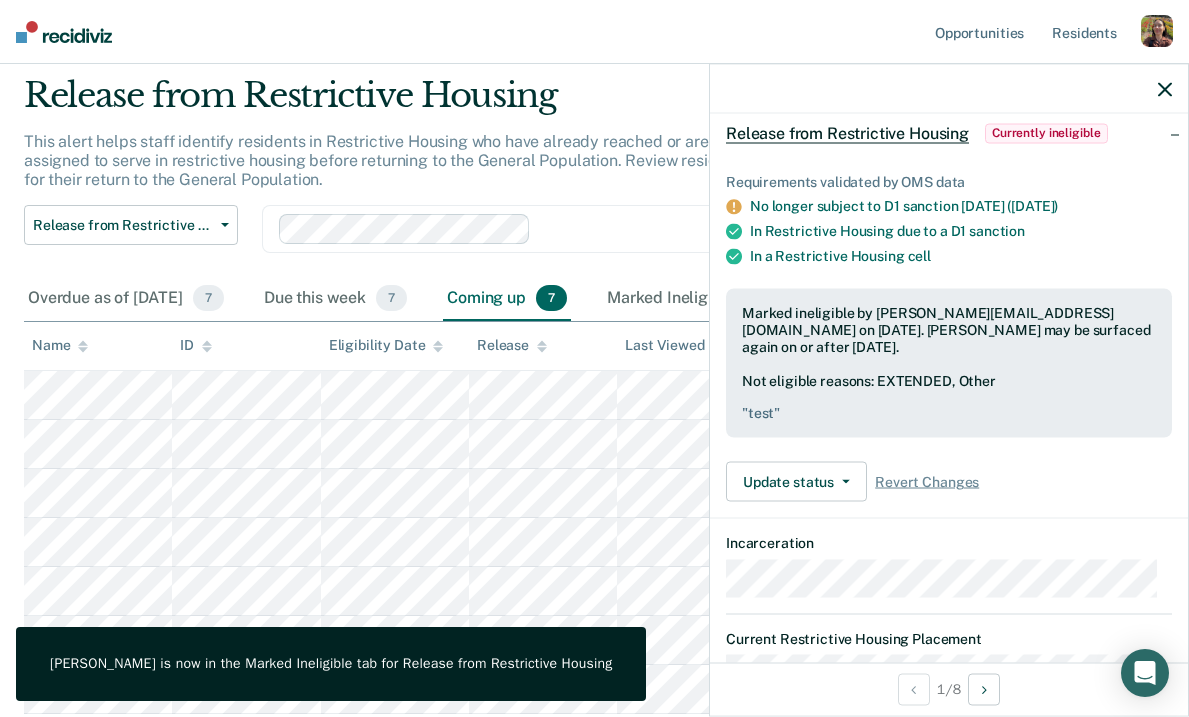 click 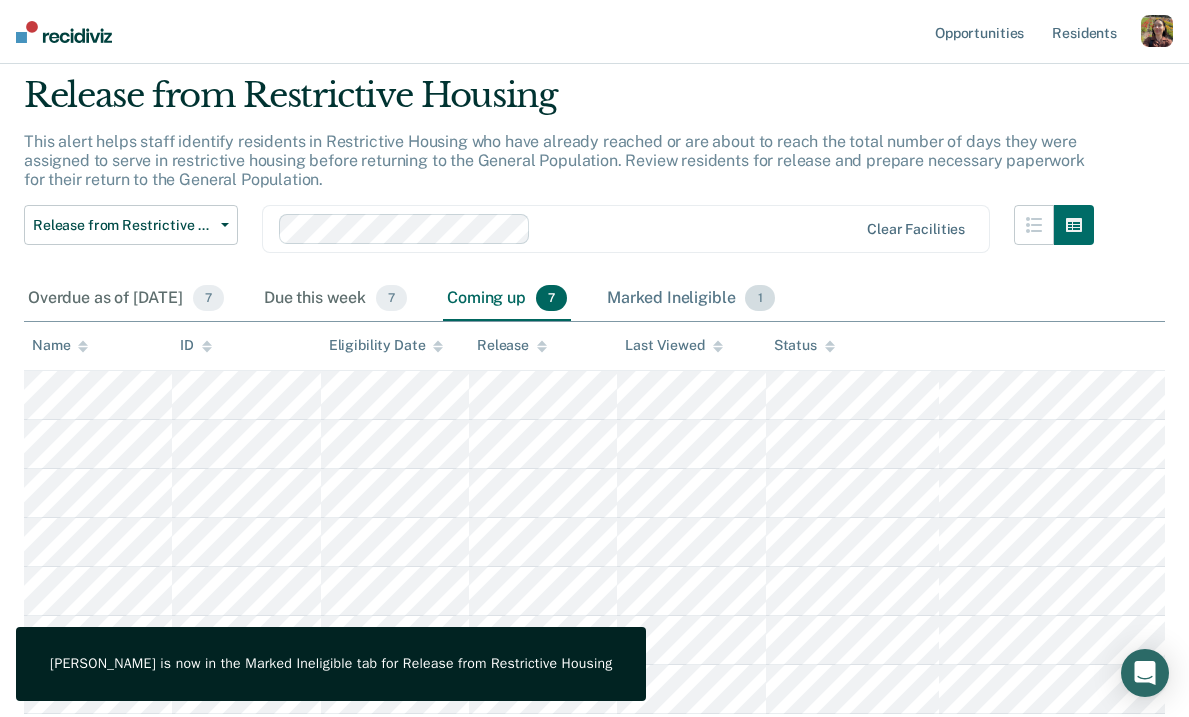 click on "Marked Ineligible 1" at bounding box center [691, 299] 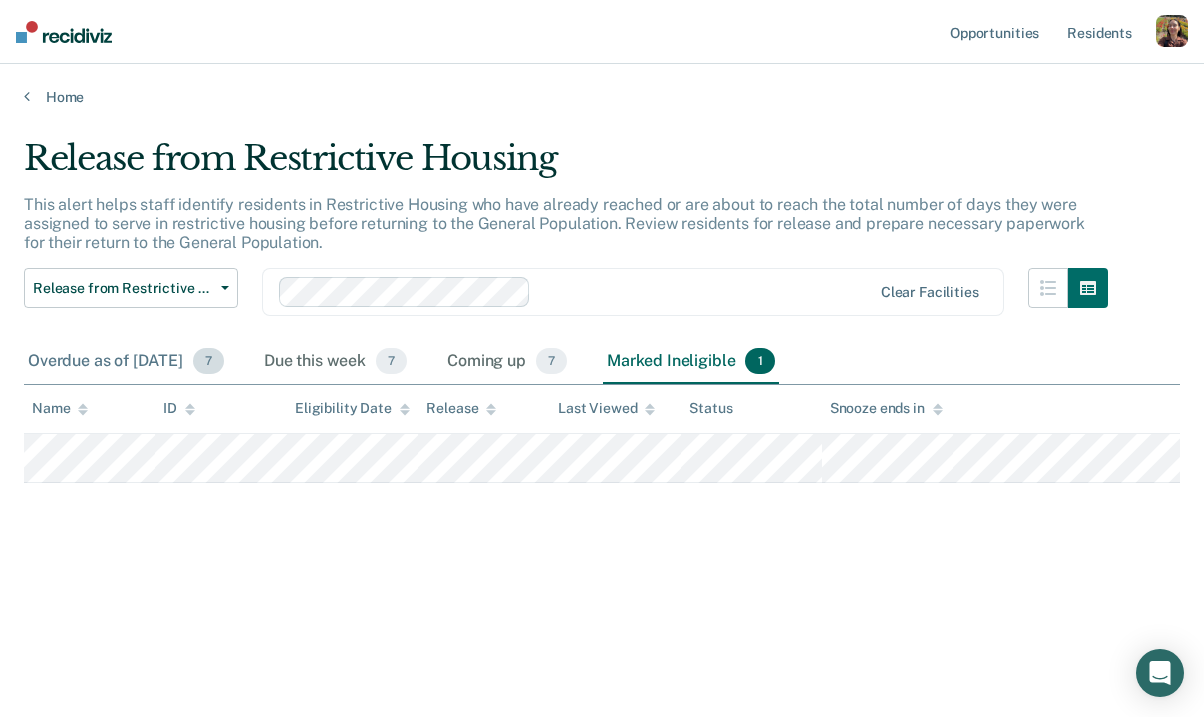 click on "Overdue as of [DATE] 7" at bounding box center (126, 362) 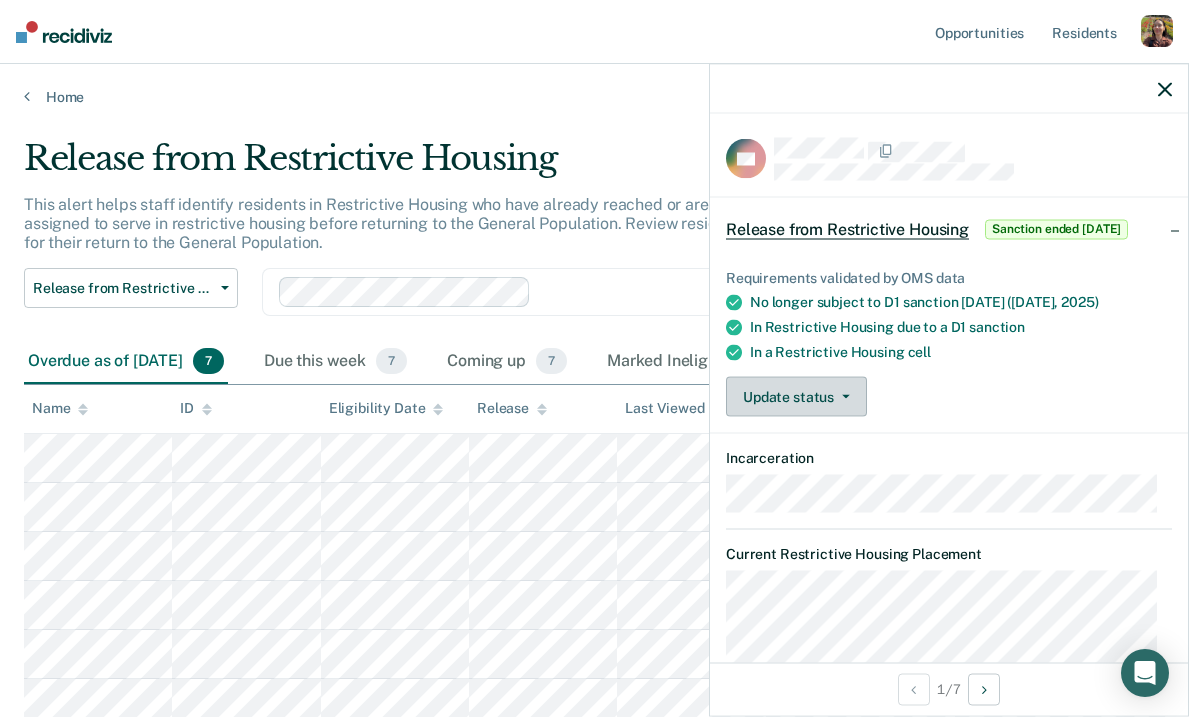 click on "Update status" at bounding box center (796, 397) 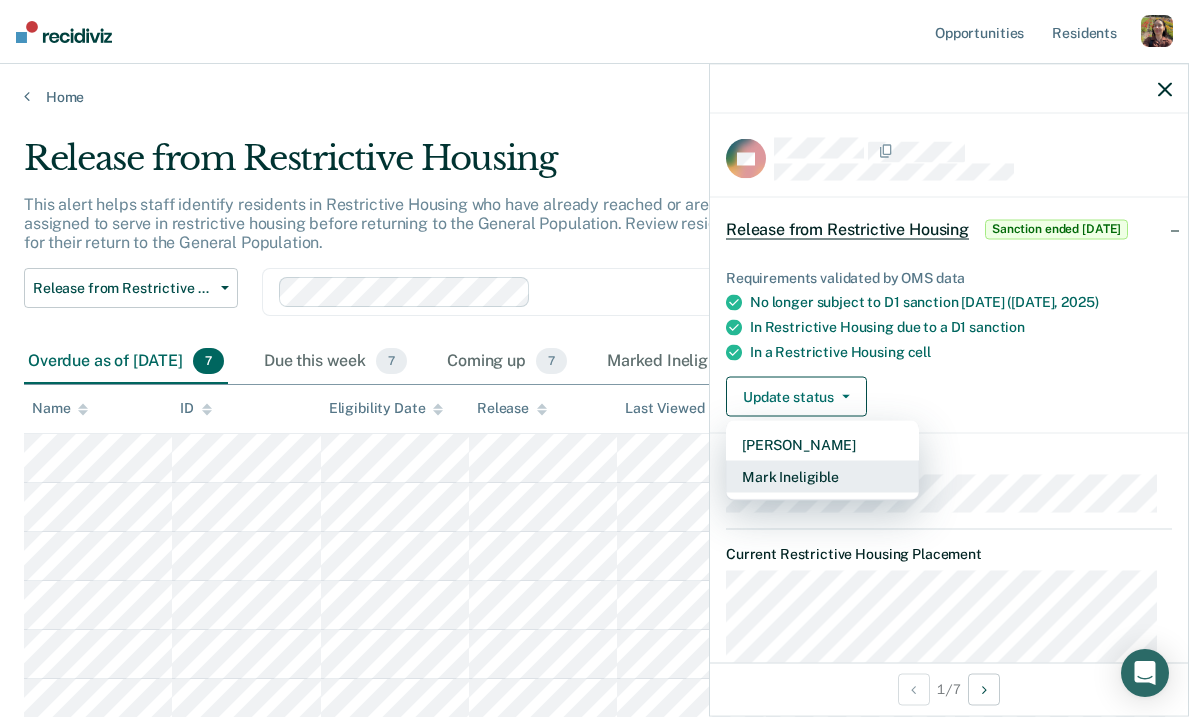 click on "Mark Ineligible" at bounding box center (822, 477) 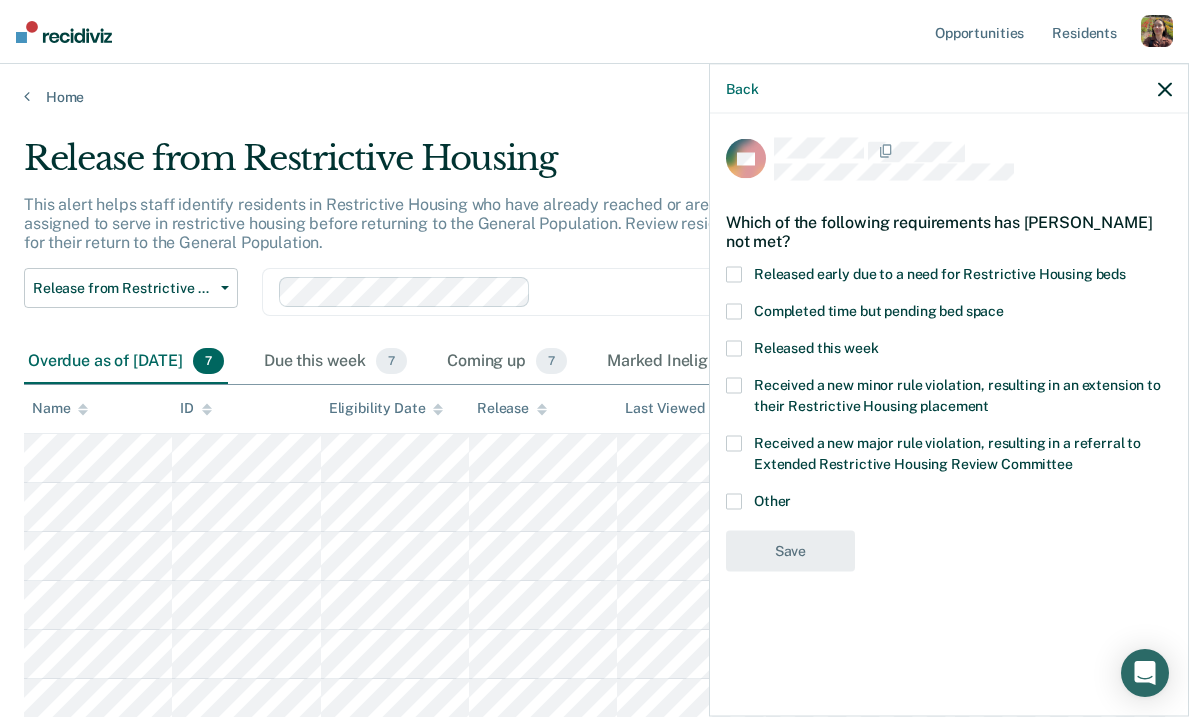 click on "Received a new minor rule violation, resulting in an extension to their Restrictive Housing placement" at bounding box center (957, 395) 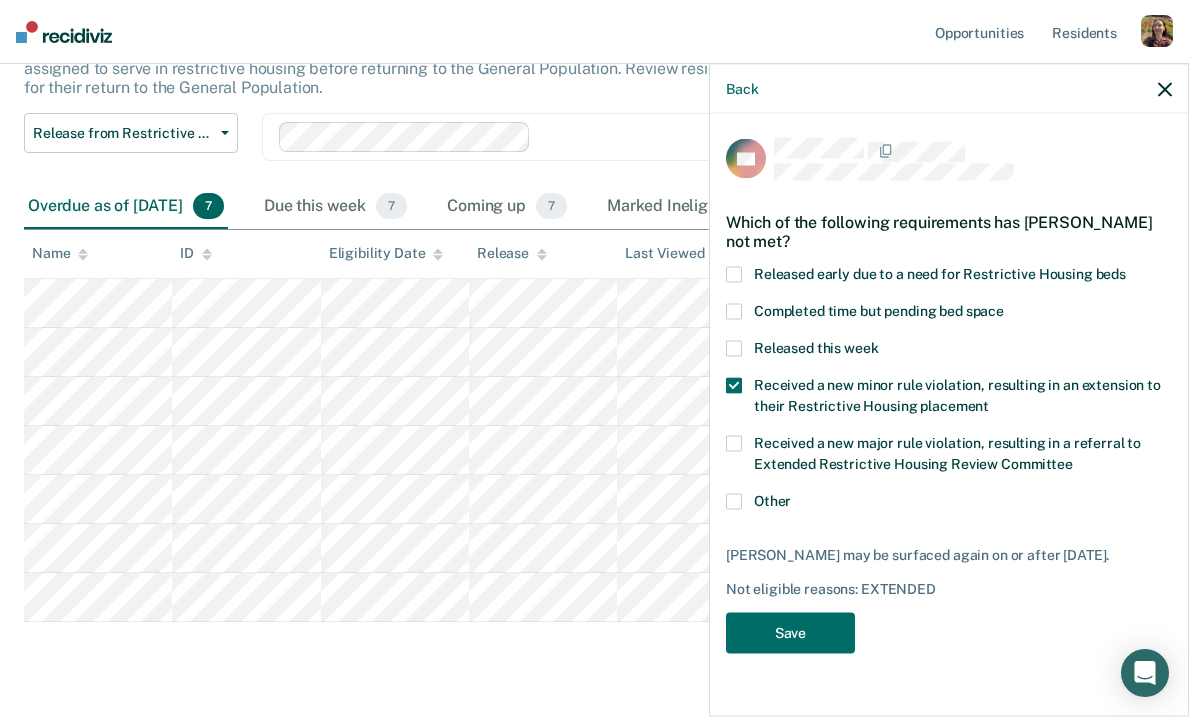 scroll, scrollTop: 203, scrollLeft: 0, axis: vertical 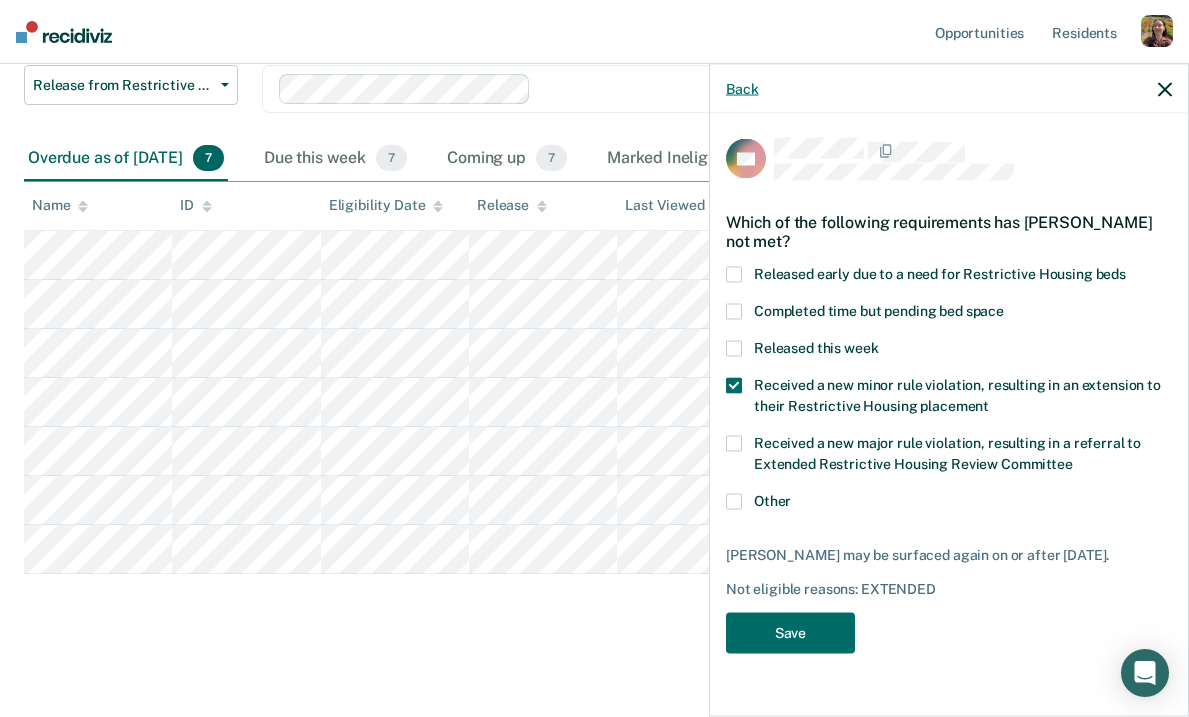click on "Back" at bounding box center (742, 88) 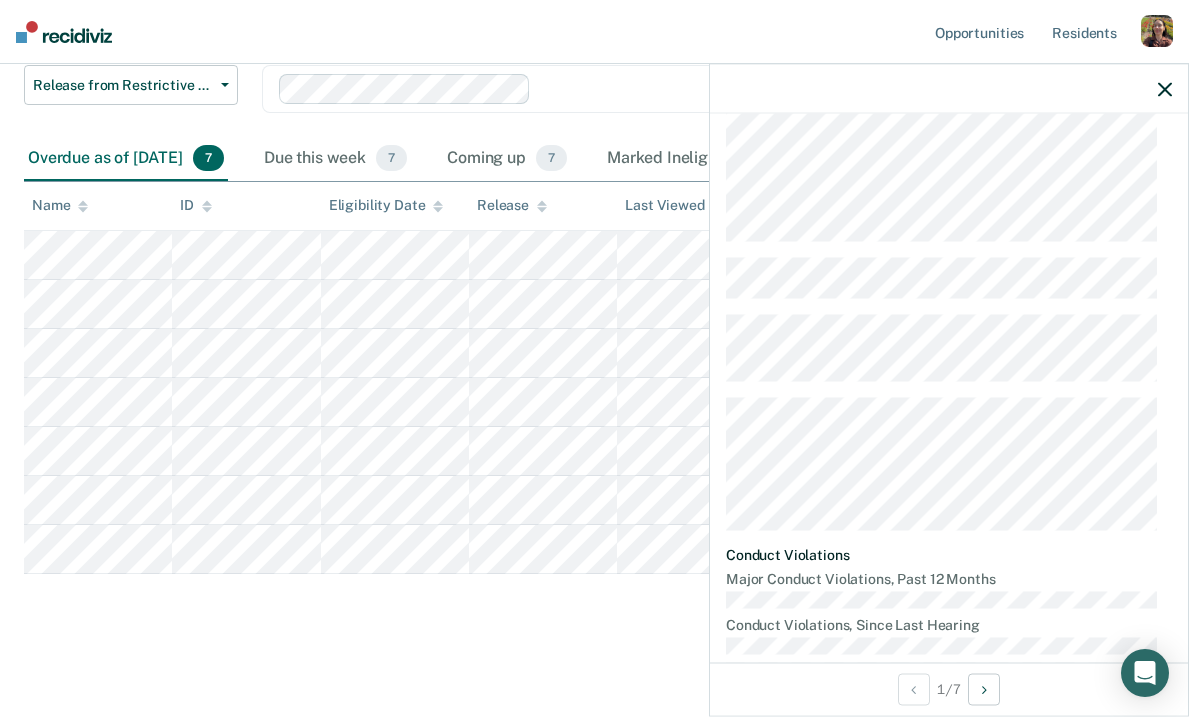 scroll, scrollTop: 619, scrollLeft: 0, axis: vertical 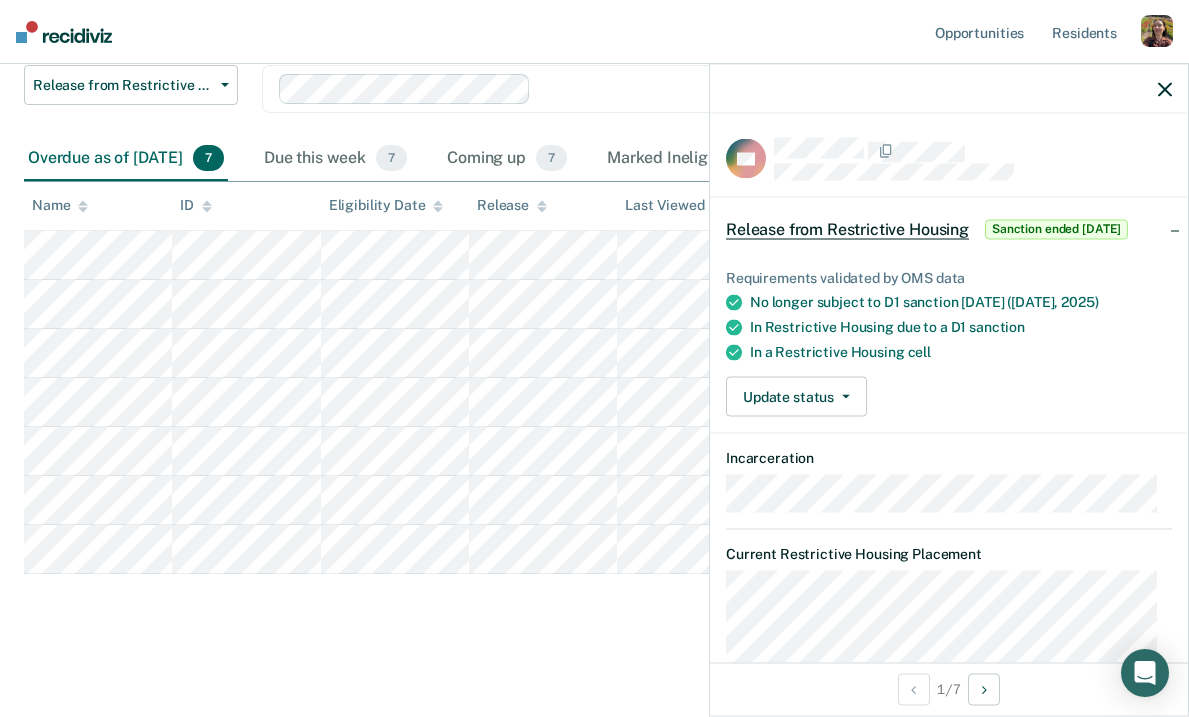 click 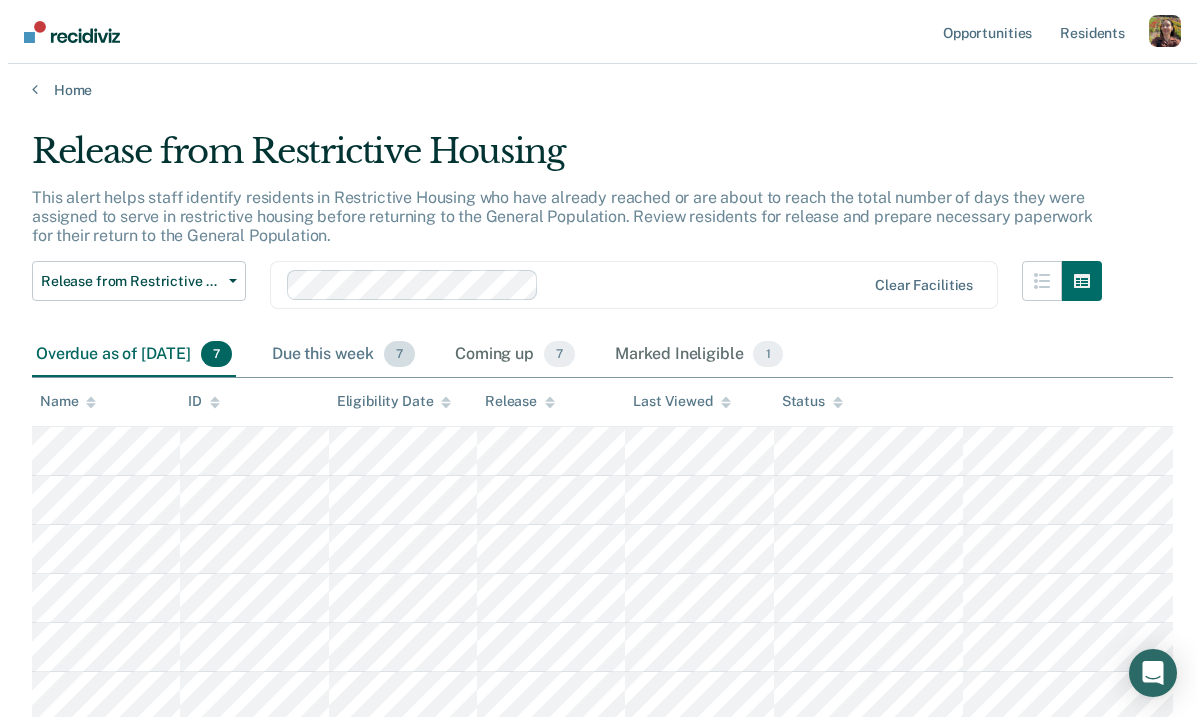 scroll, scrollTop: 0, scrollLeft: 0, axis: both 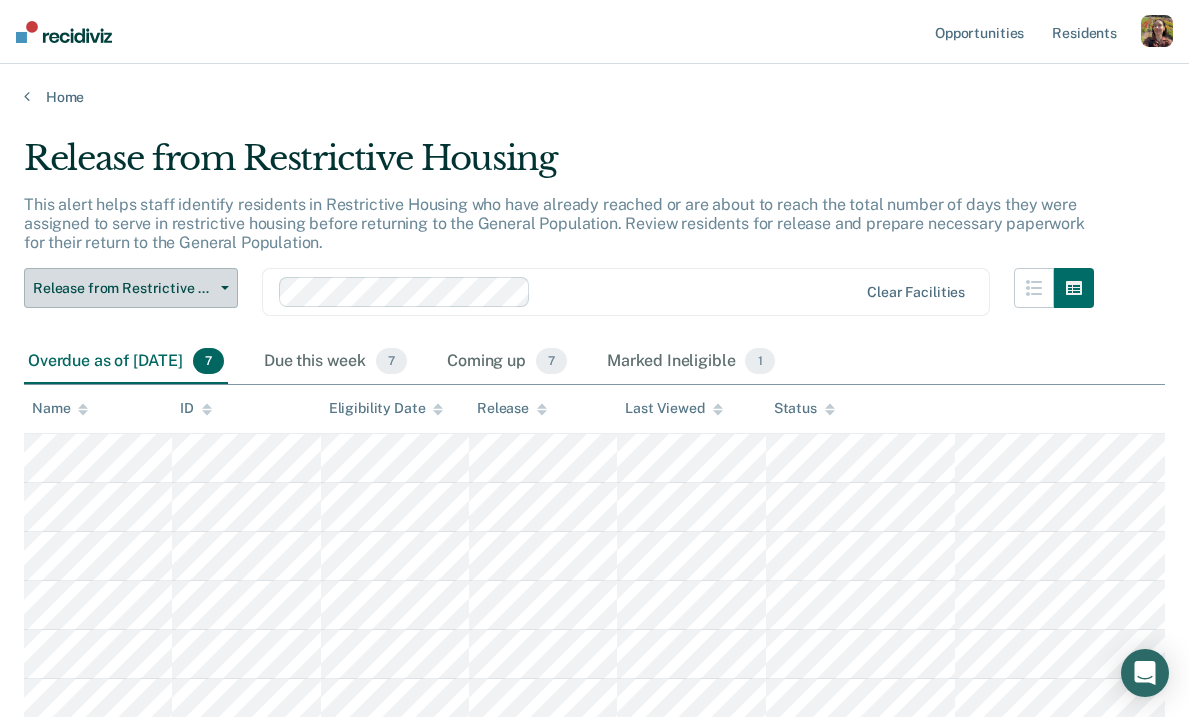click at bounding box center [221, 288] 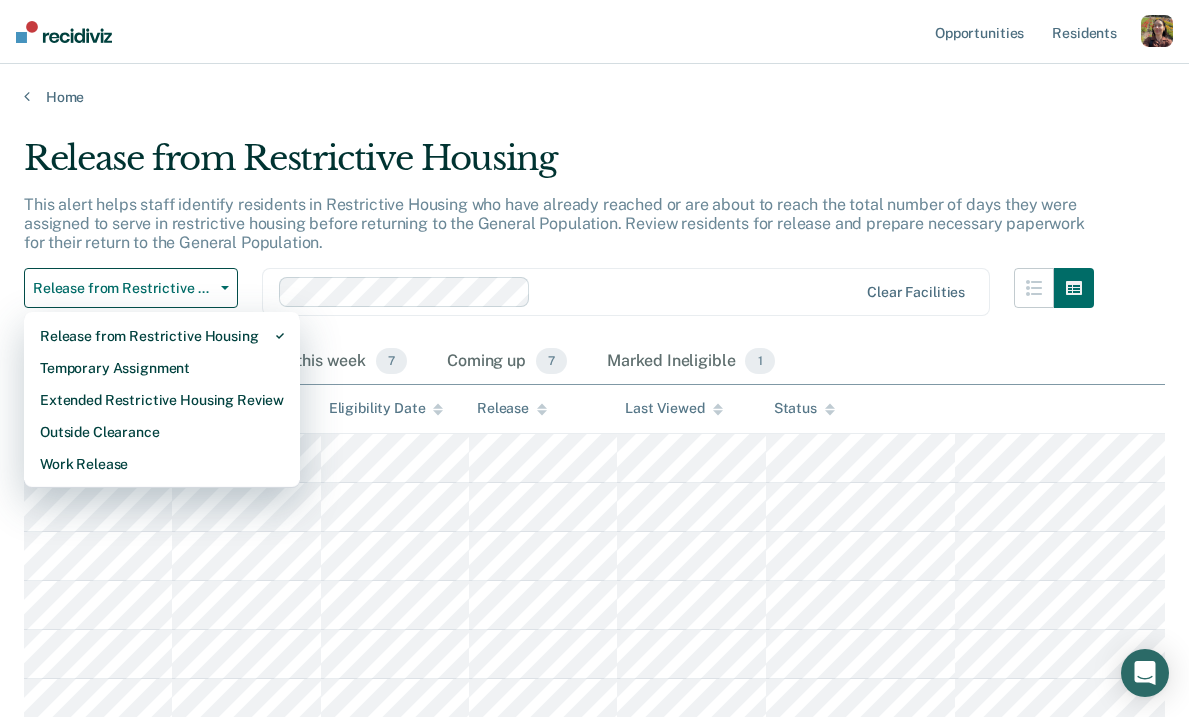 click on "This alert helps staff identify residents in Restrictive Housing who have already reached or are about to reach the total number of days they were assigned to serve in restrictive housing before returning to the General Population. Review residents for release and prepare necessary paperwork for their return to the General Population." at bounding box center [554, 223] 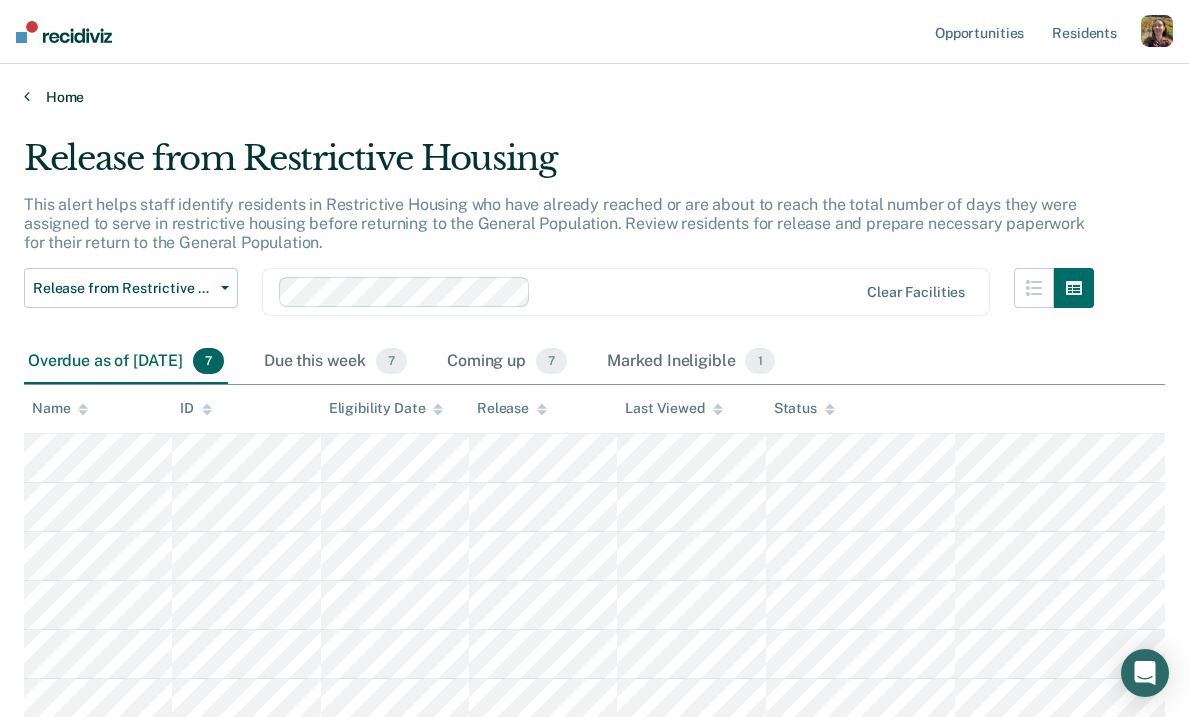 click on "Home" at bounding box center [594, 97] 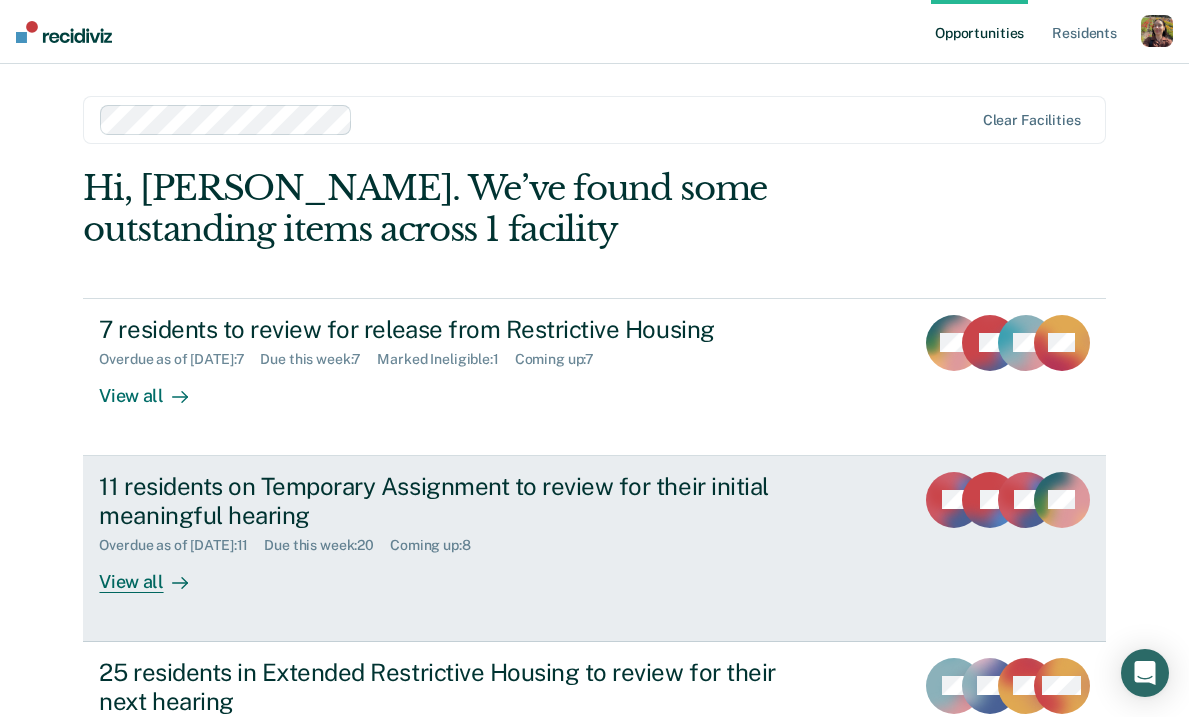 click on "View all" at bounding box center (155, 573) 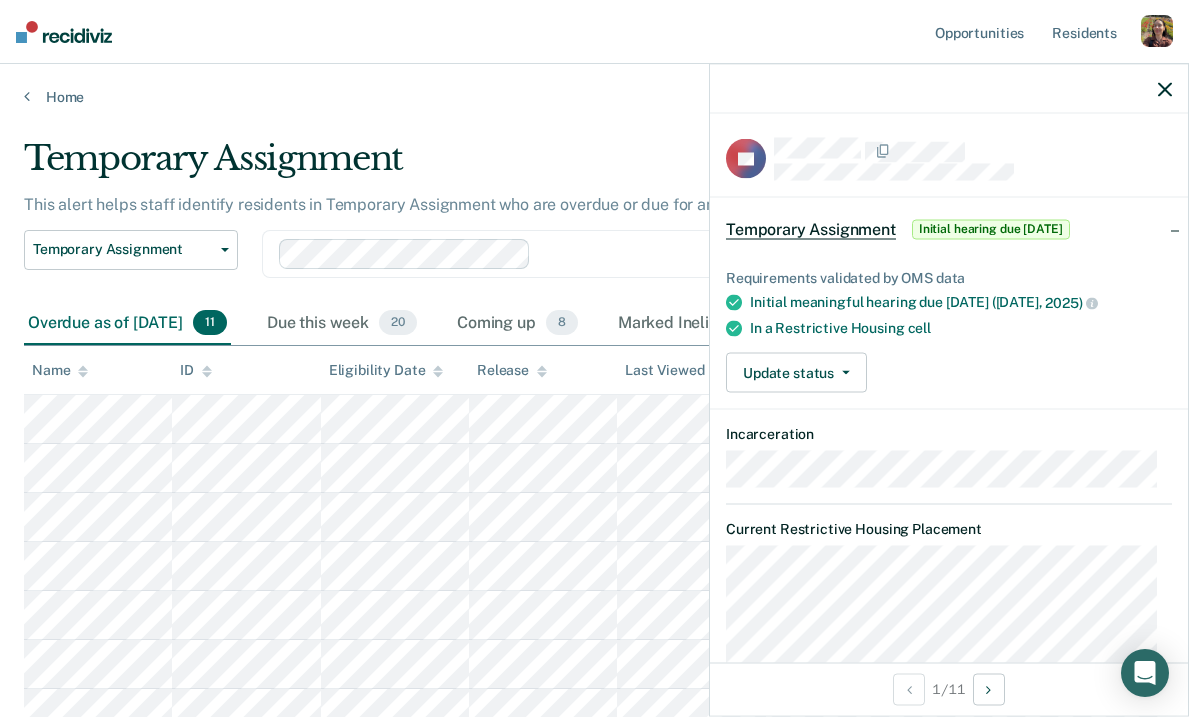 click 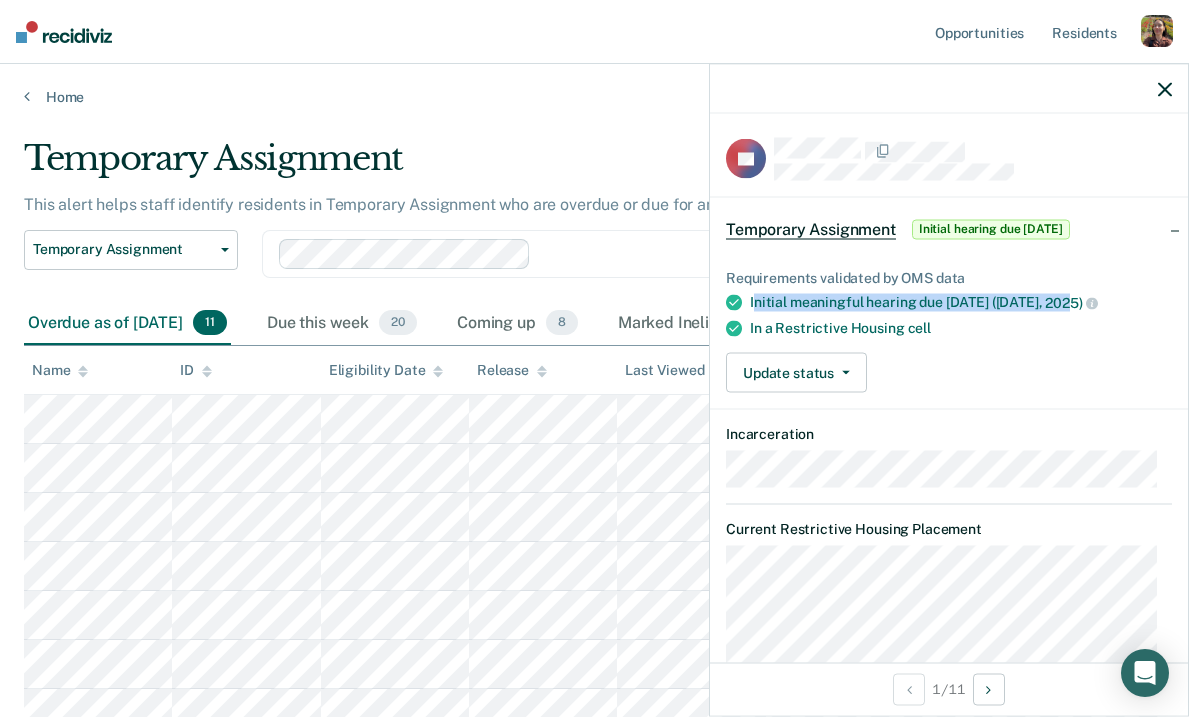 drag, startPoint x: 752, startPoint y: 304, endPoint x: 1097, endPoint y: 302, distance: 345.0058 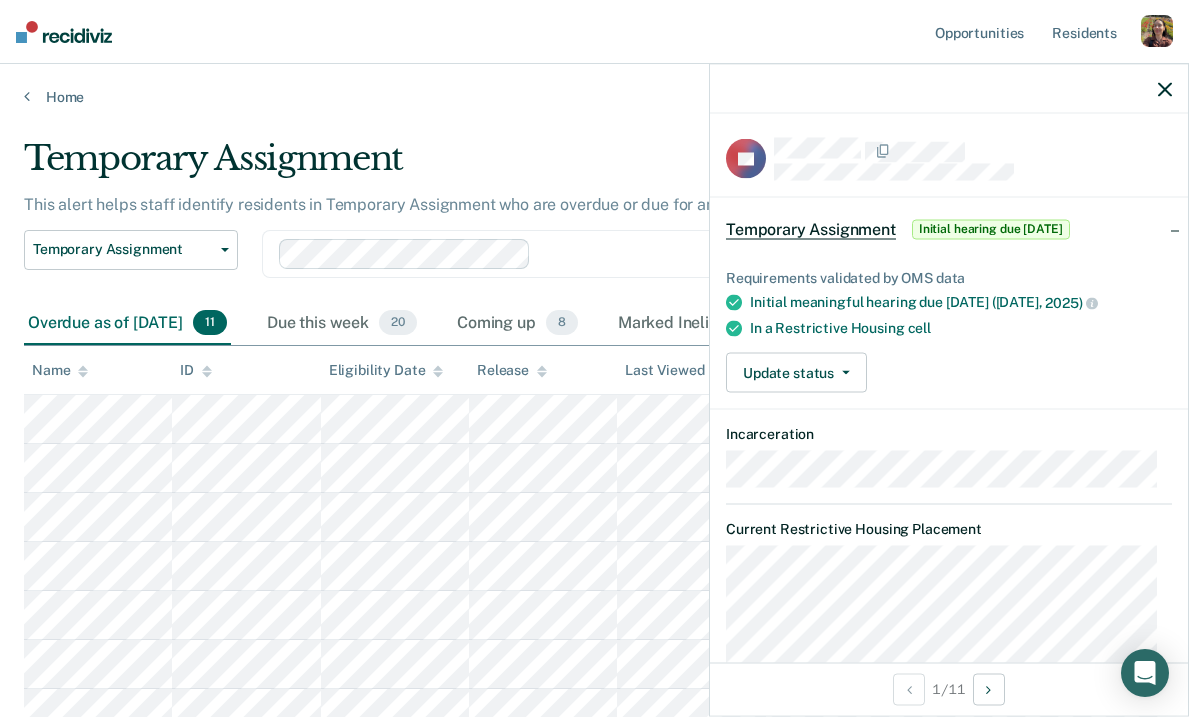 click on "In a Restrictive Housing   cell" at bounding box center (961, 328) 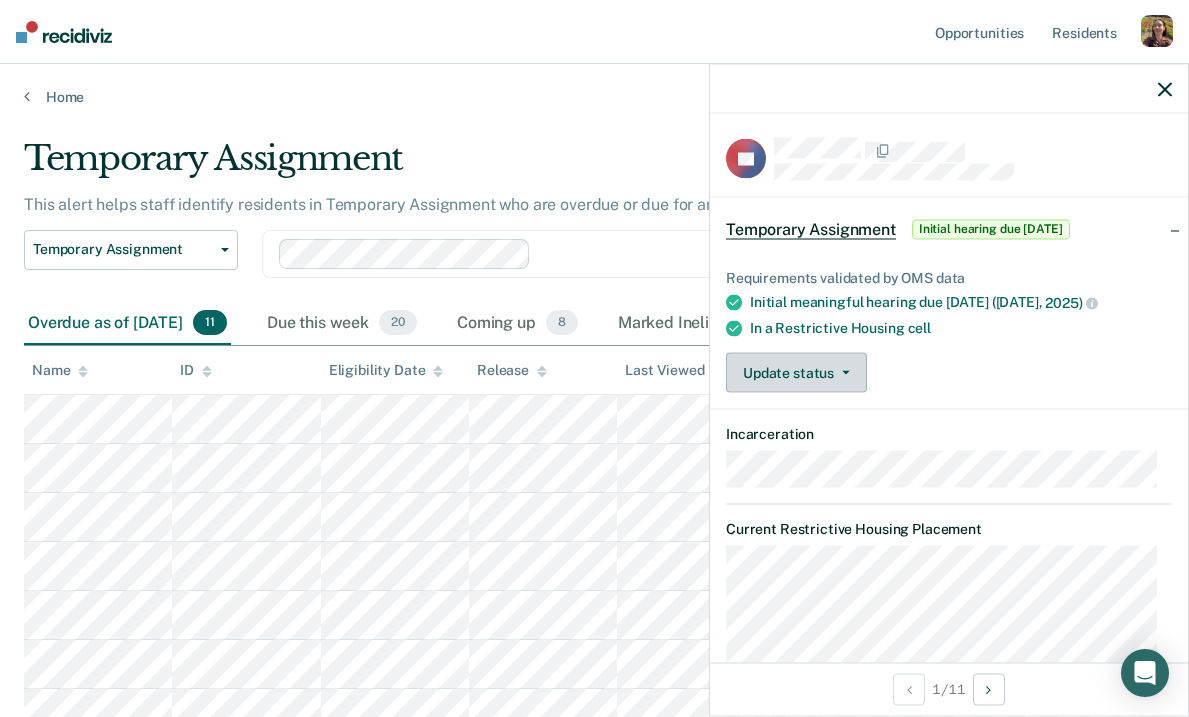 click on "Update status" at bounding box center [796, 373] 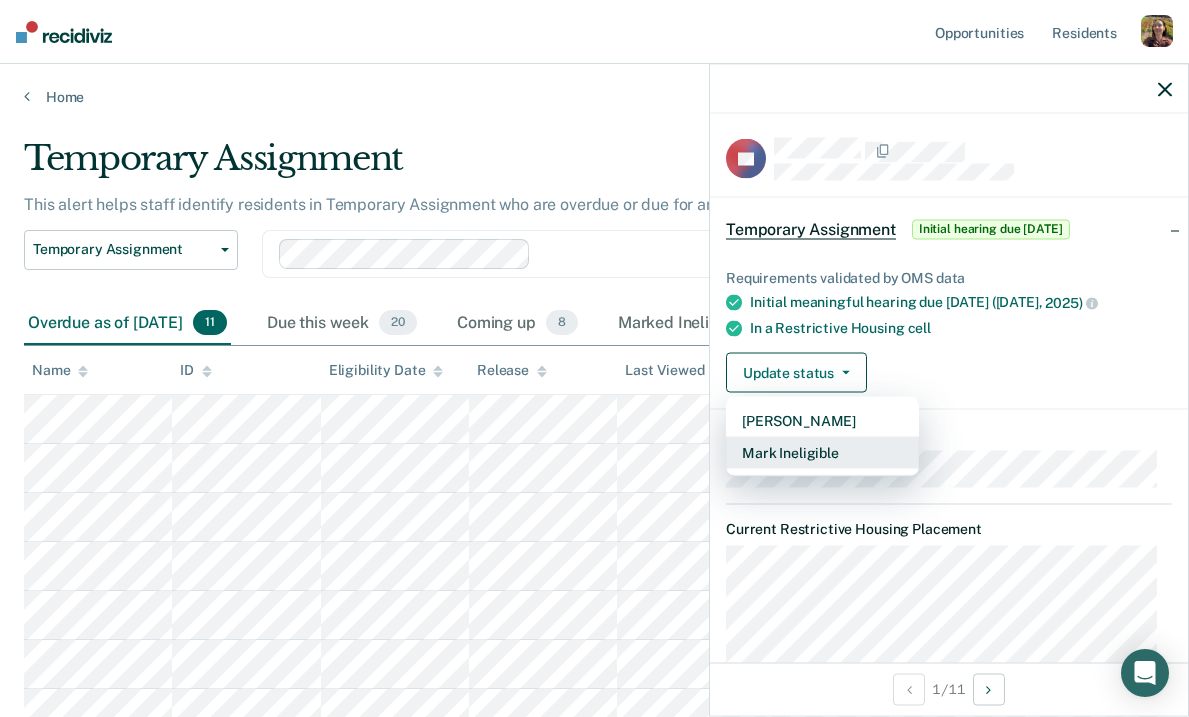 click on "Mark Ineligible" at bounding box center (822, 453) 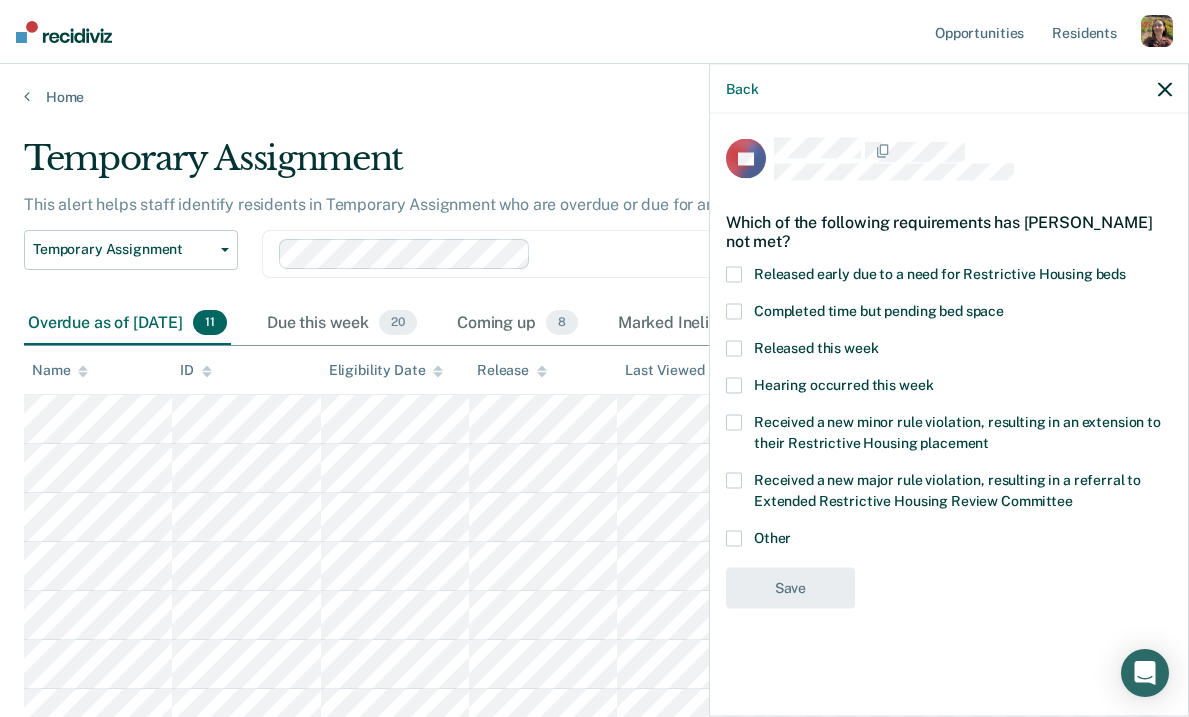 click on "Hearing occurred this week" at bounding box center (843, 385) 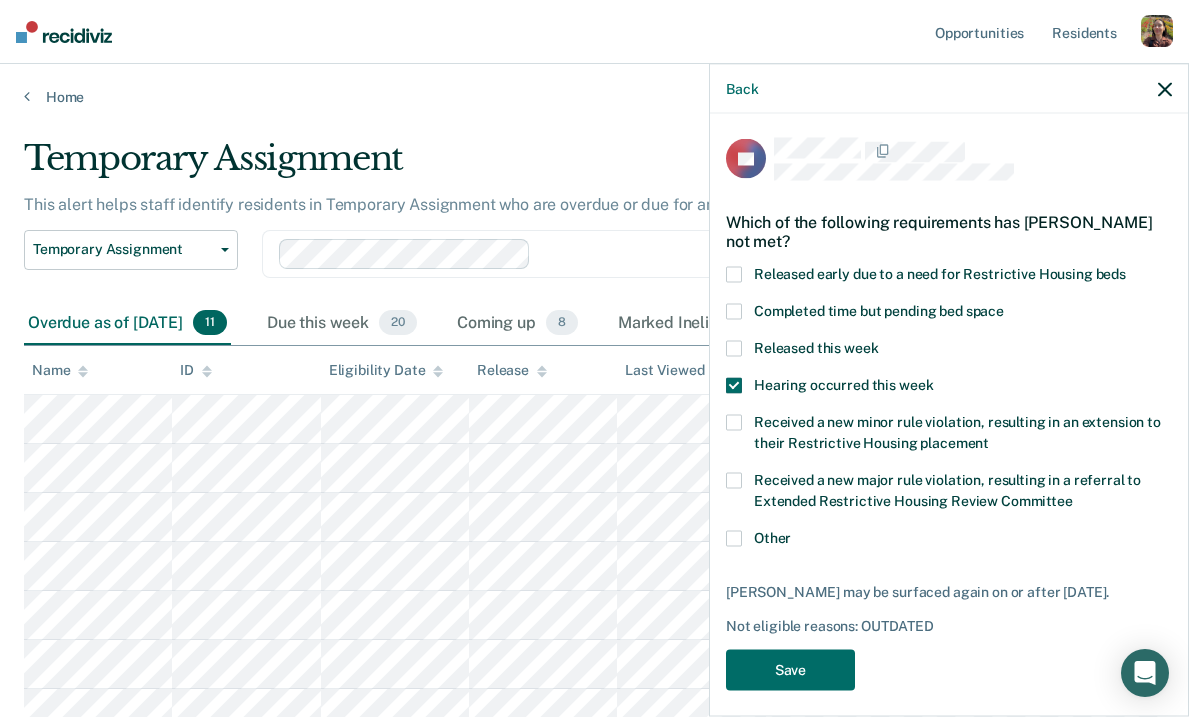 click on "Released this week" at bounding box center [816, 348] 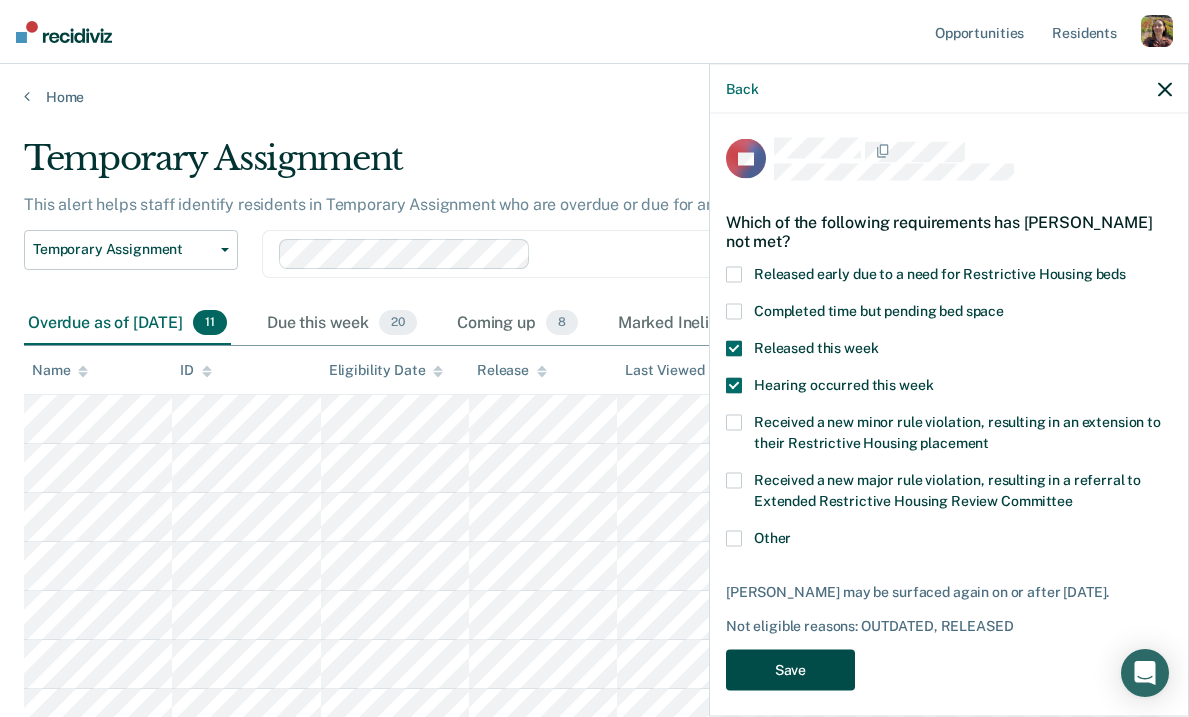 click on "Save" at bounding box center (790, 670) 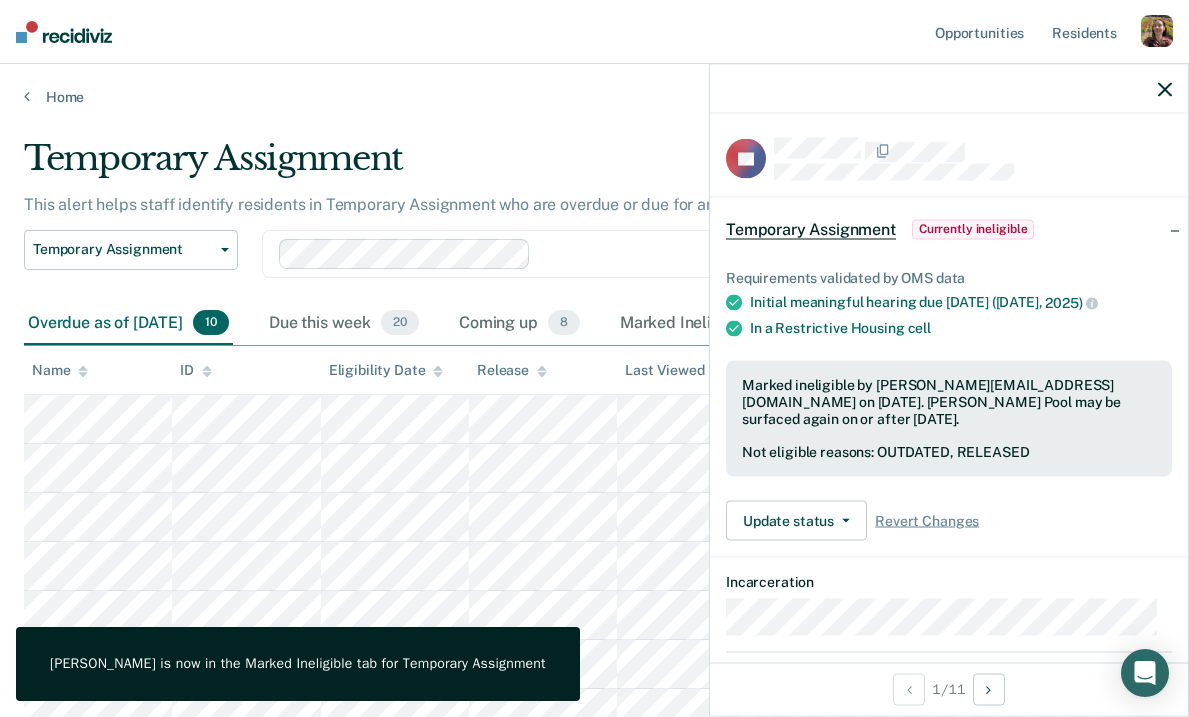 click 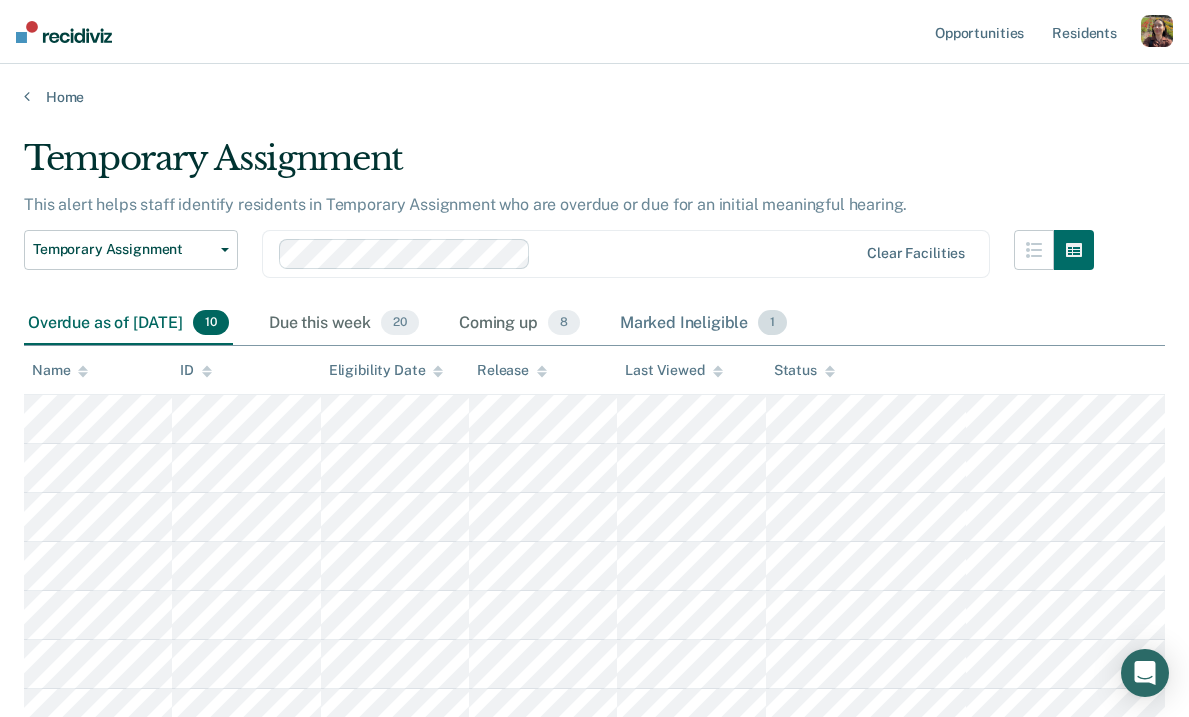 click on "Marked Ineligible 1" at bounding box center (704, 324) 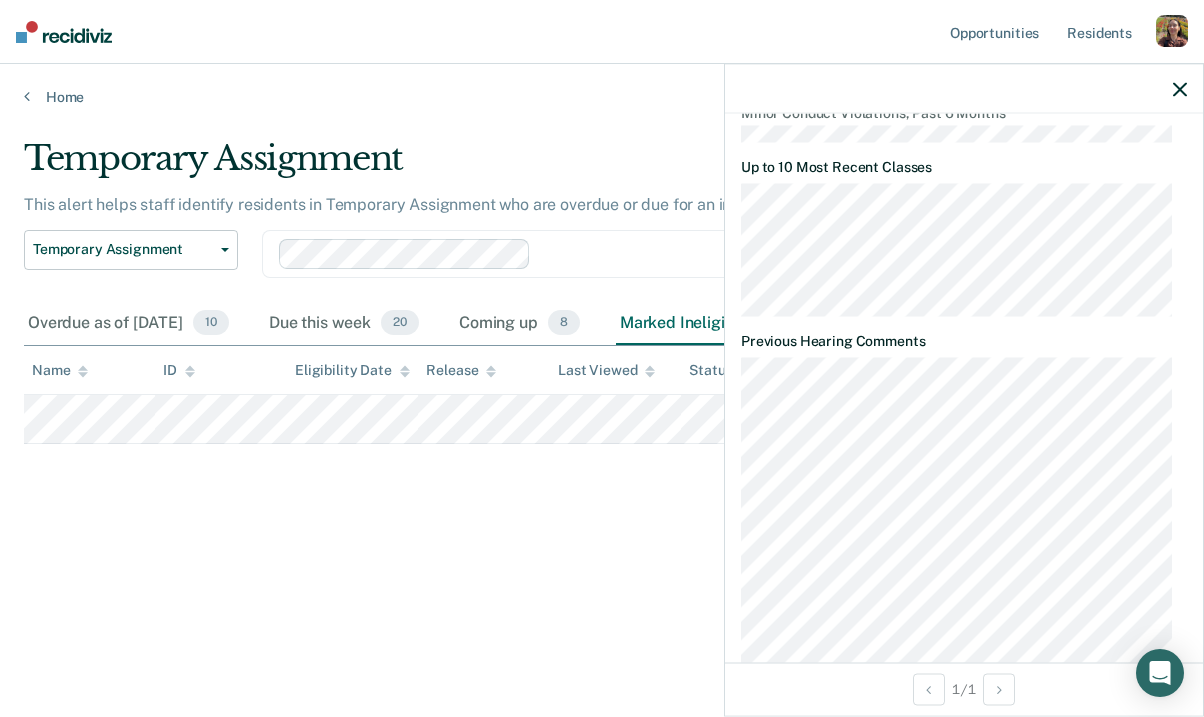 scroll, scrollTop: 1506, scrollLeft: 0, axis: vertical 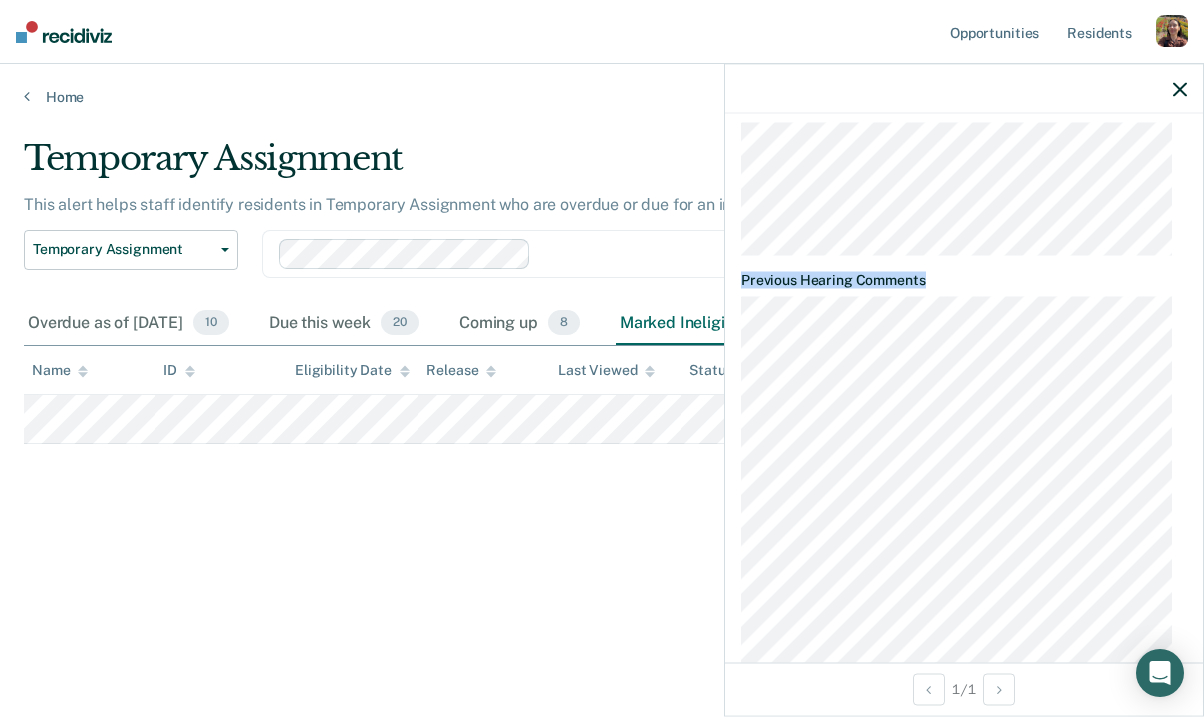 click on "Previous Hearing Comments" at bounding box center [964, 506] 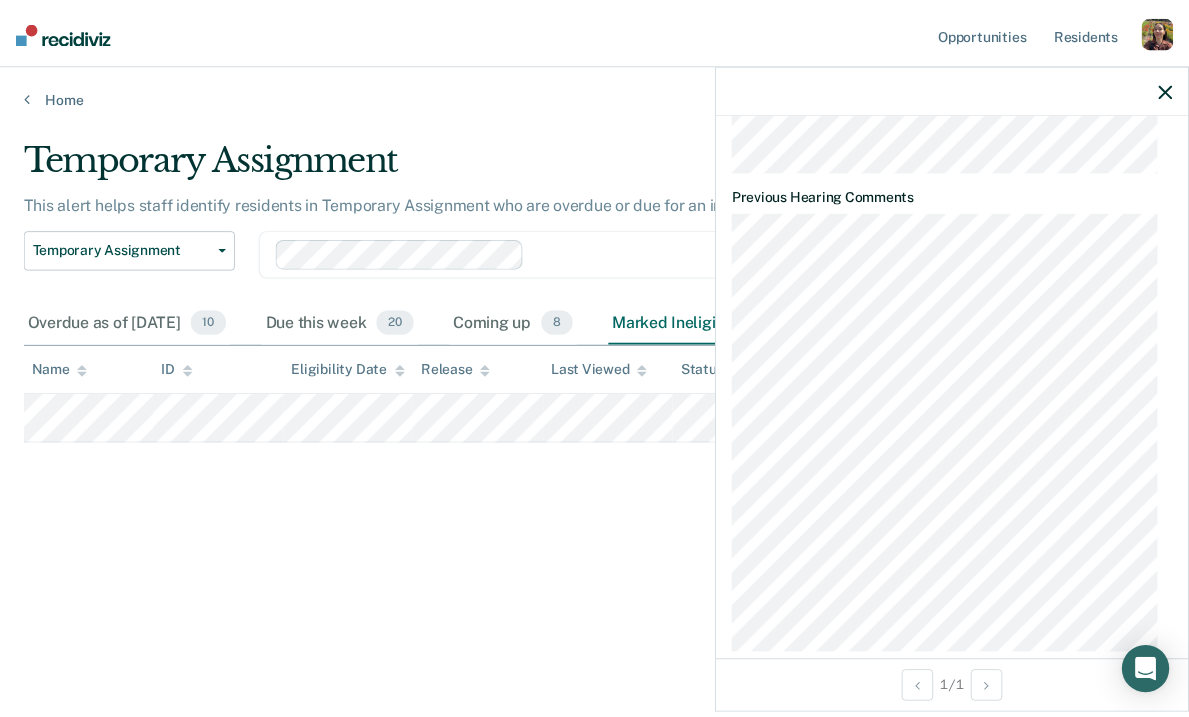 scroll, scrollTop: 1604, scrollLeft: 0, axis: vertical 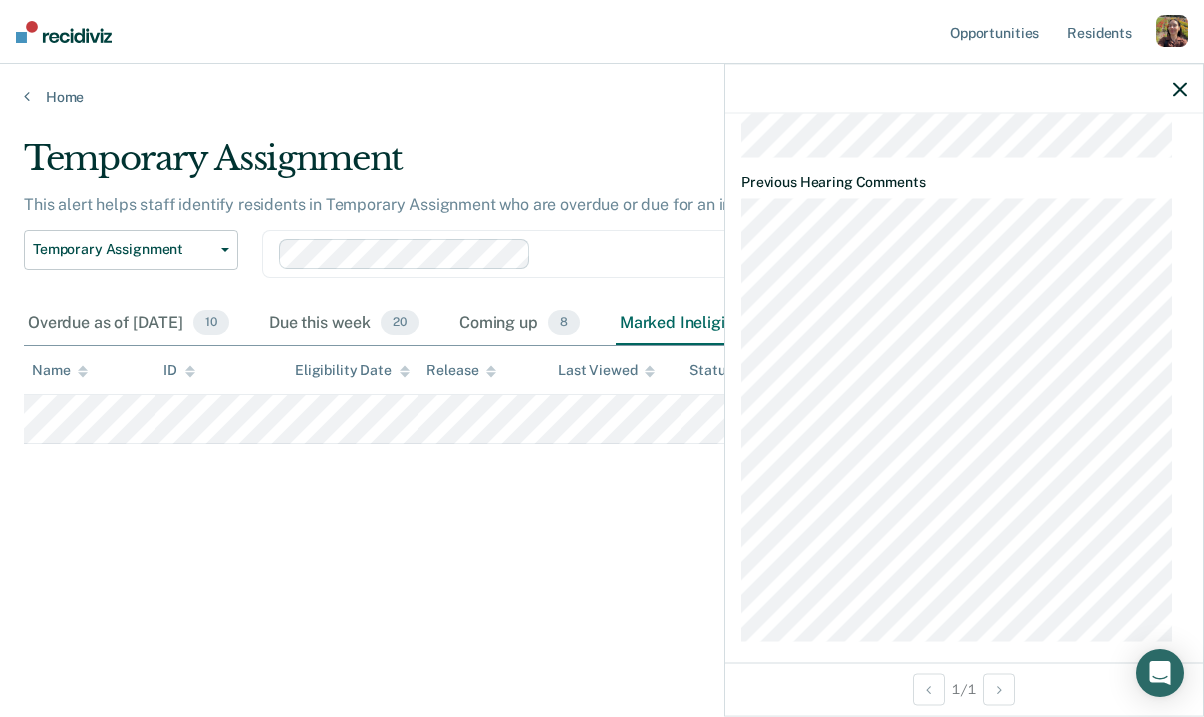 click 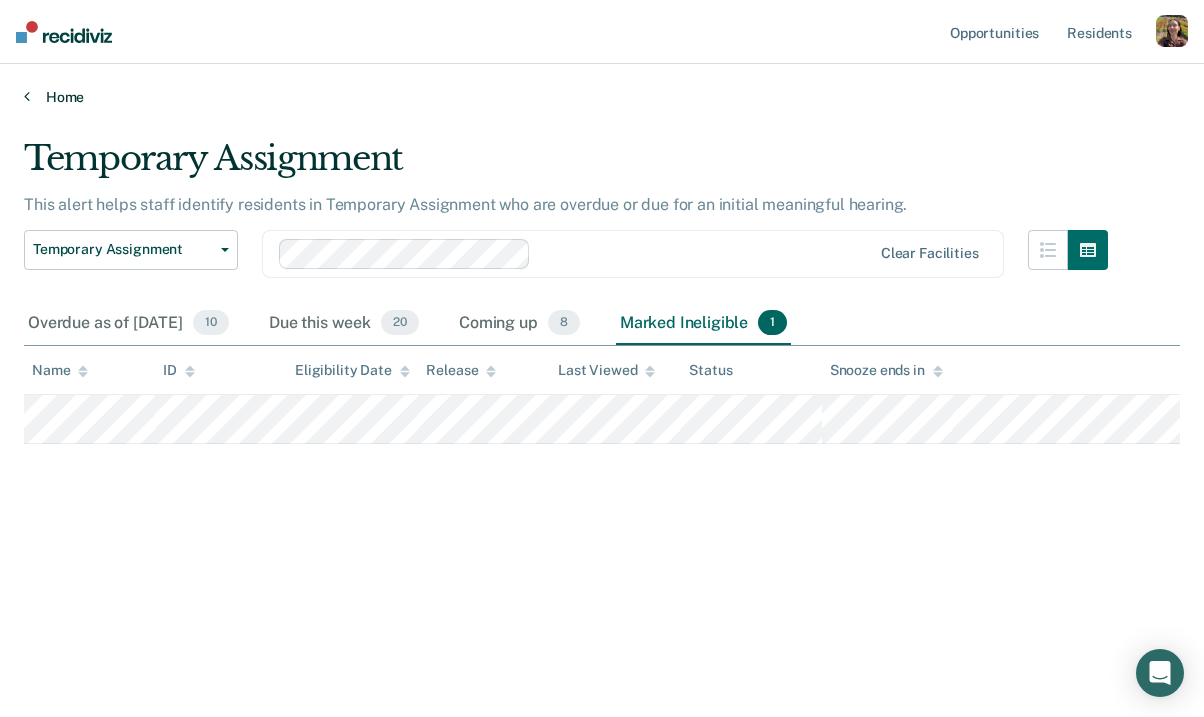 click on "Home" at bounding box center [602, 97] 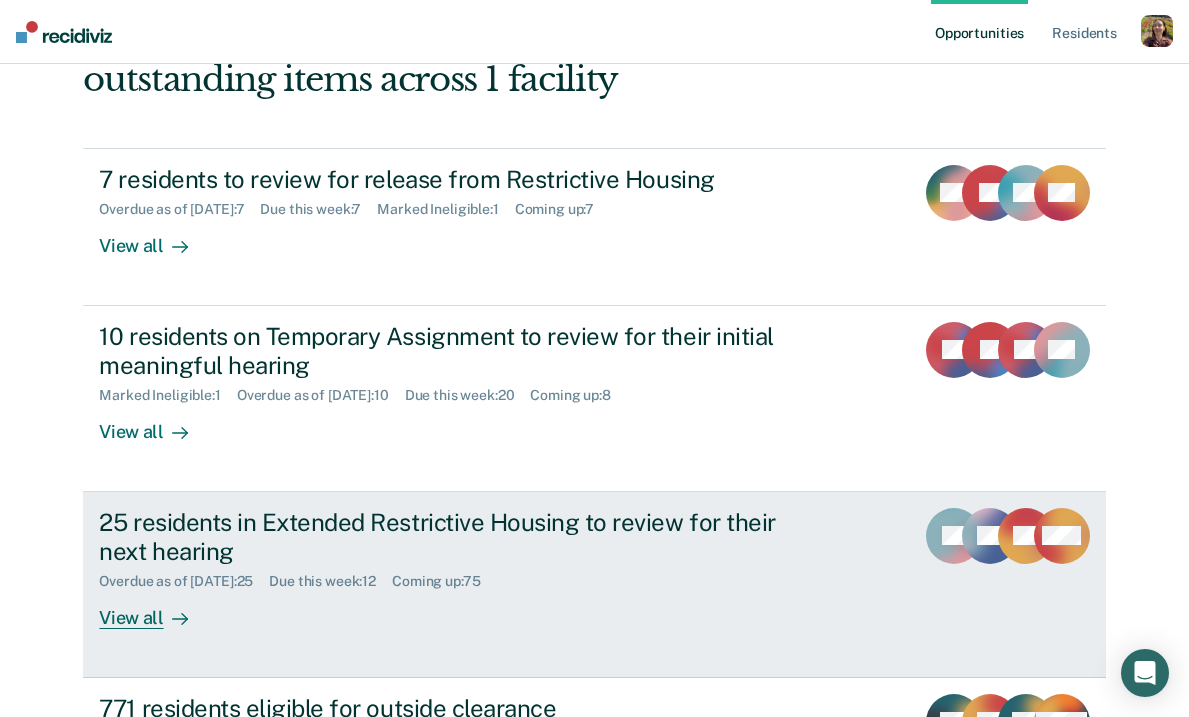 scroll, scrollTop: 149, scrollLeft: 0, axis: vertical 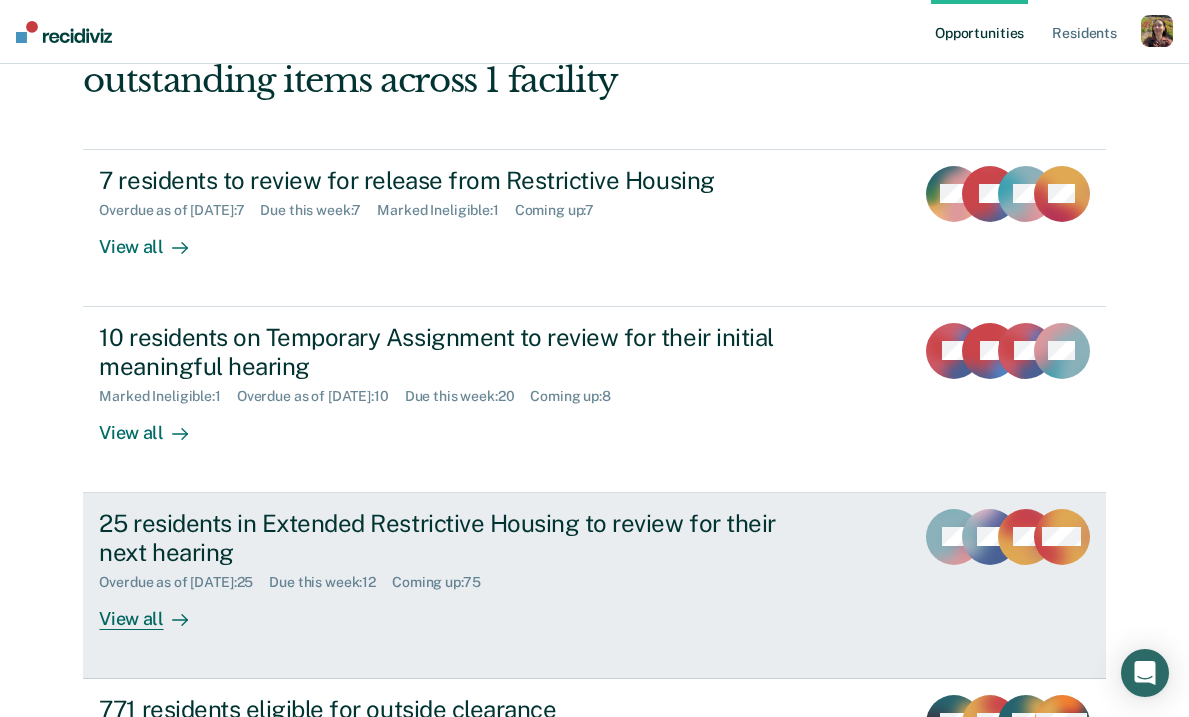 click on "View all" at bounding box center [155, 610] 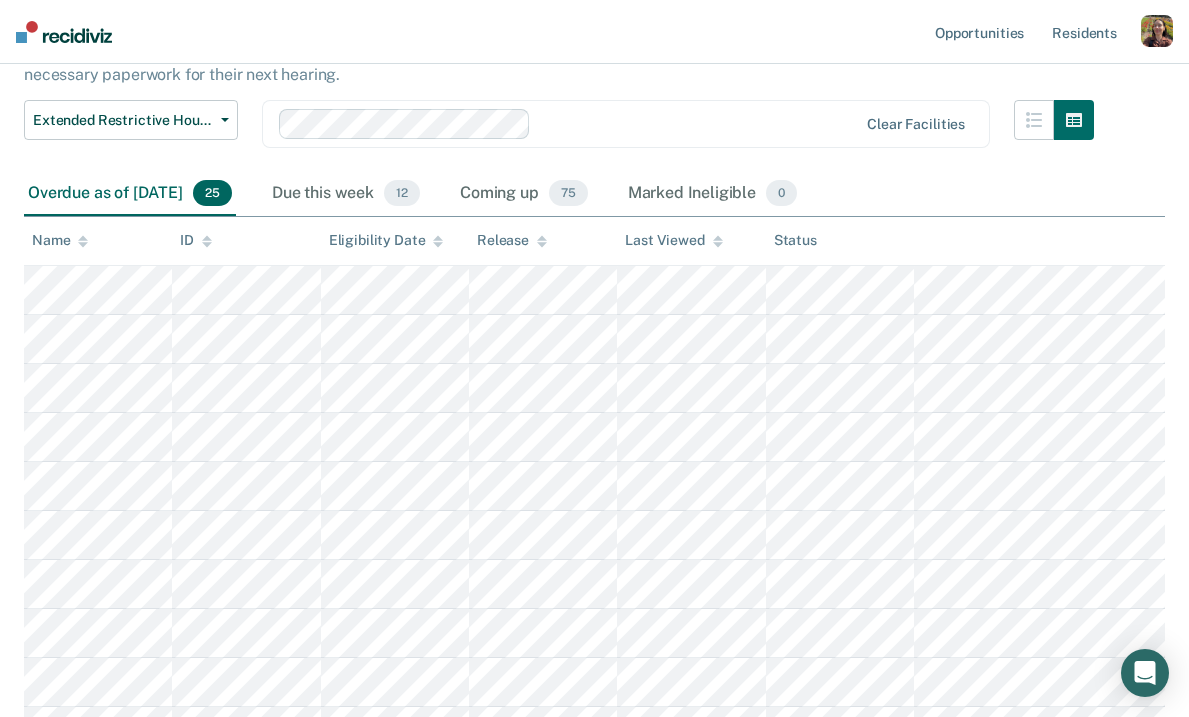 scroll, scrollTop: 0, scrollLeft: 0, axis: both 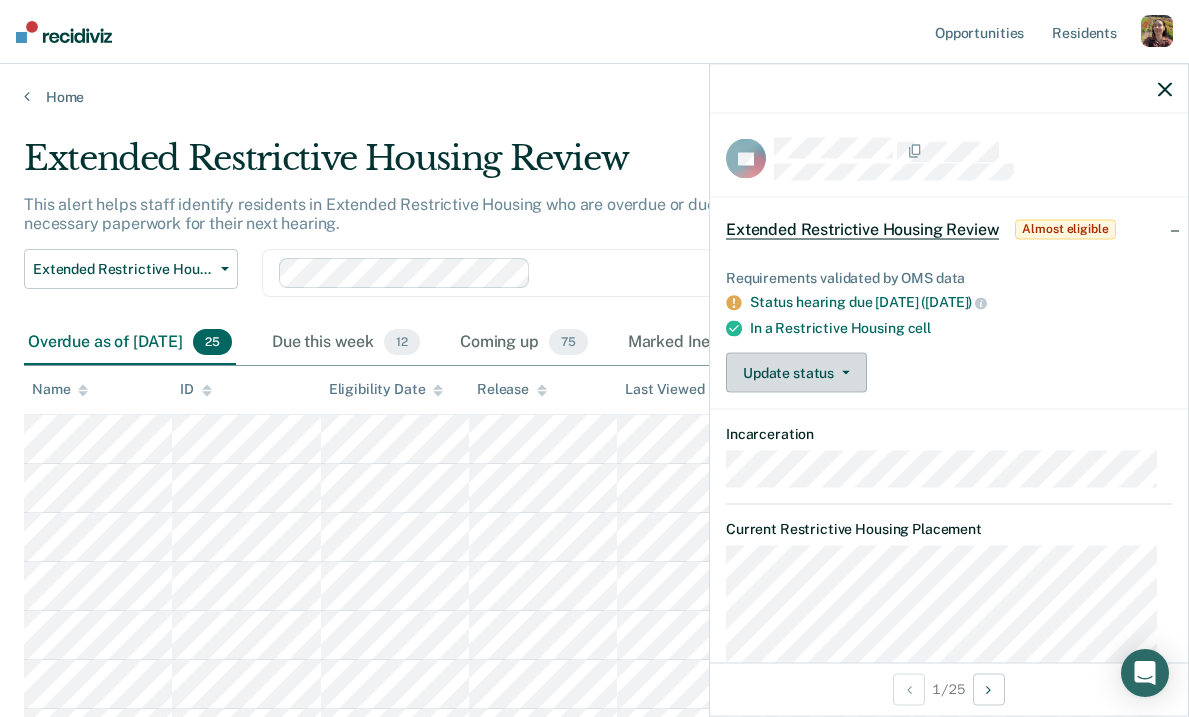 click on "Update status" at bounding box center (796, 373) 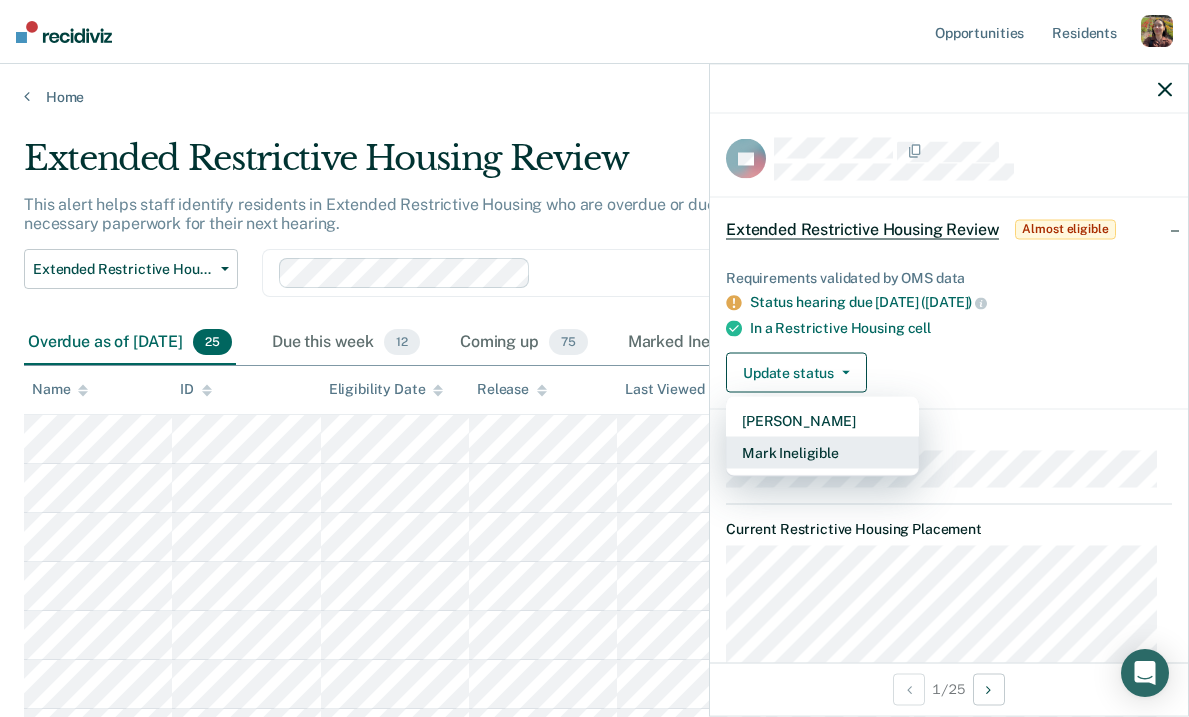 click on "Mark Ineligible" at bounding box center [822, 453] 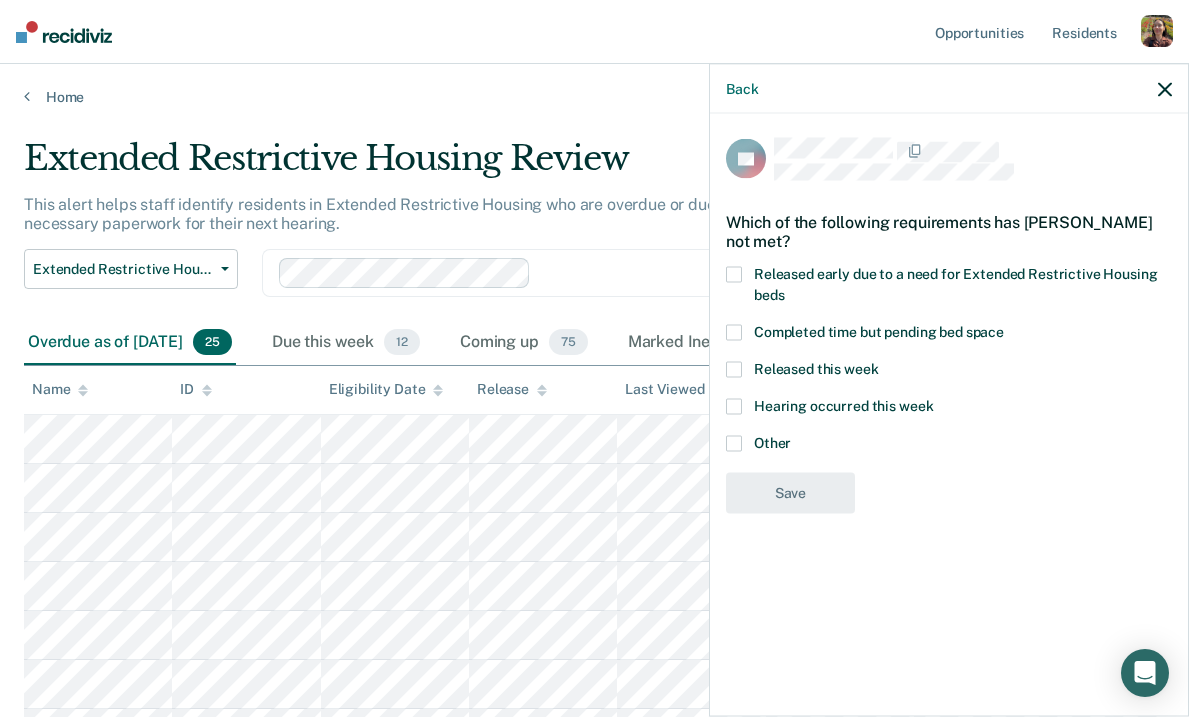 click on "Completed time but pending bed space" at bounding box center (949, 335) 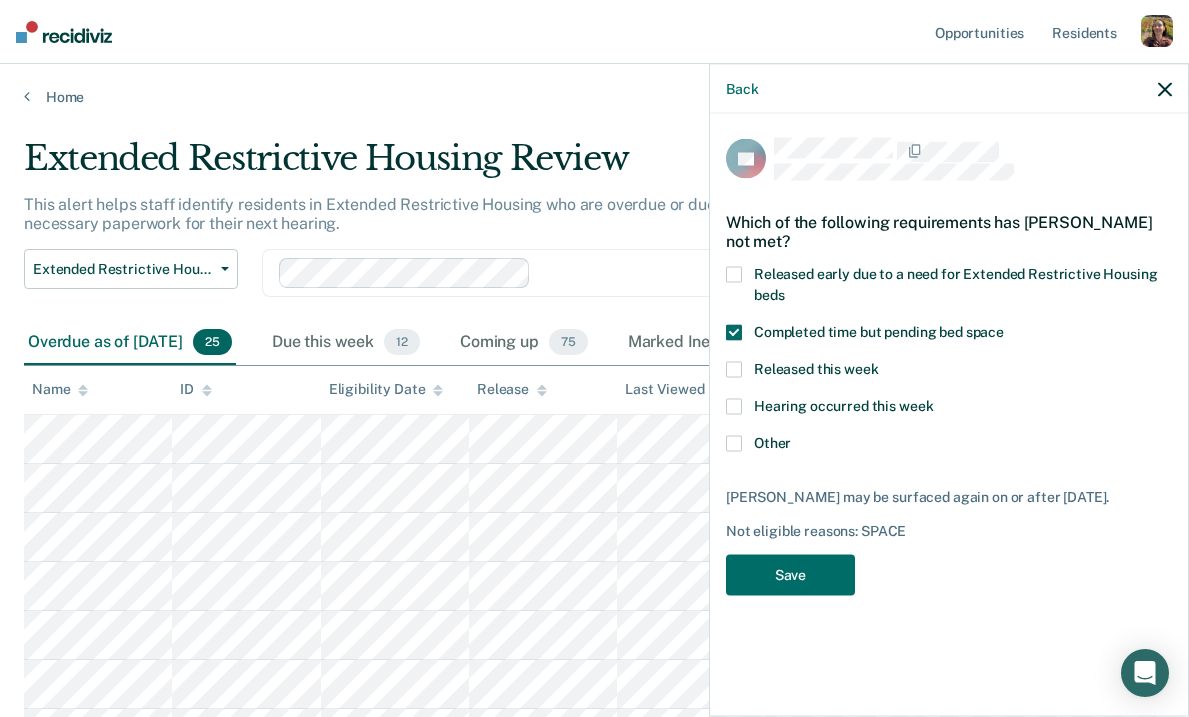 click on "Released this week" at bounding box center [816, 369] 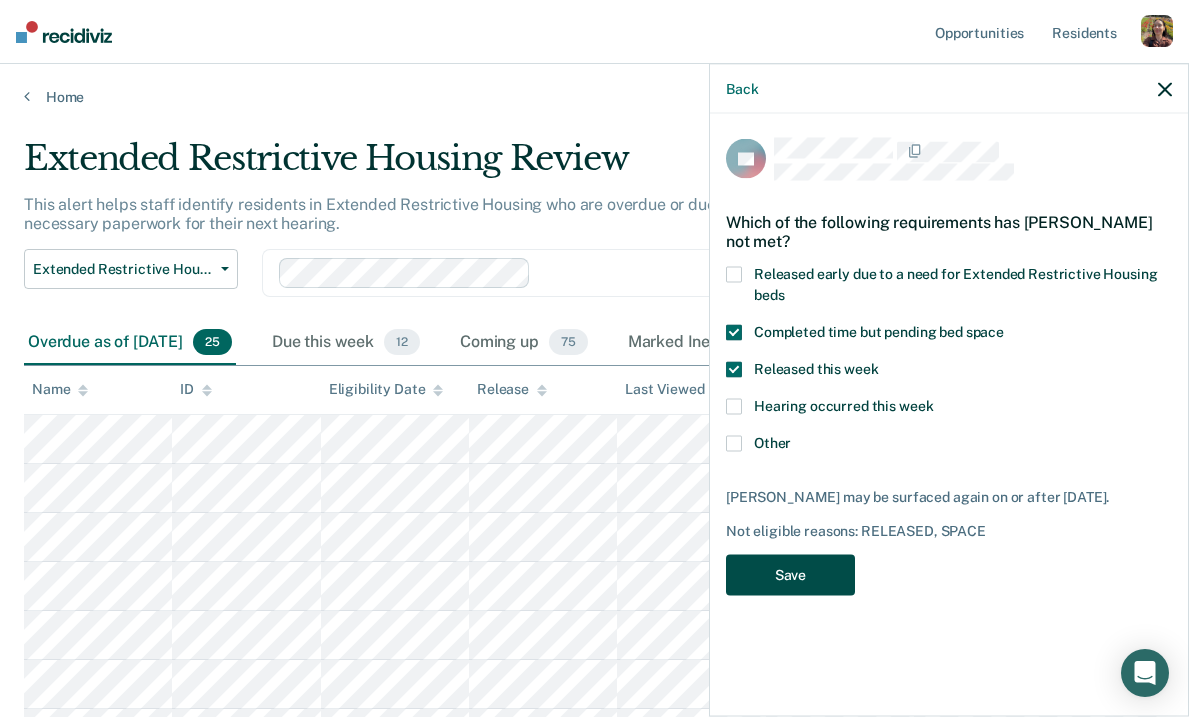 click on "Save" at bounding box center [790, 575] 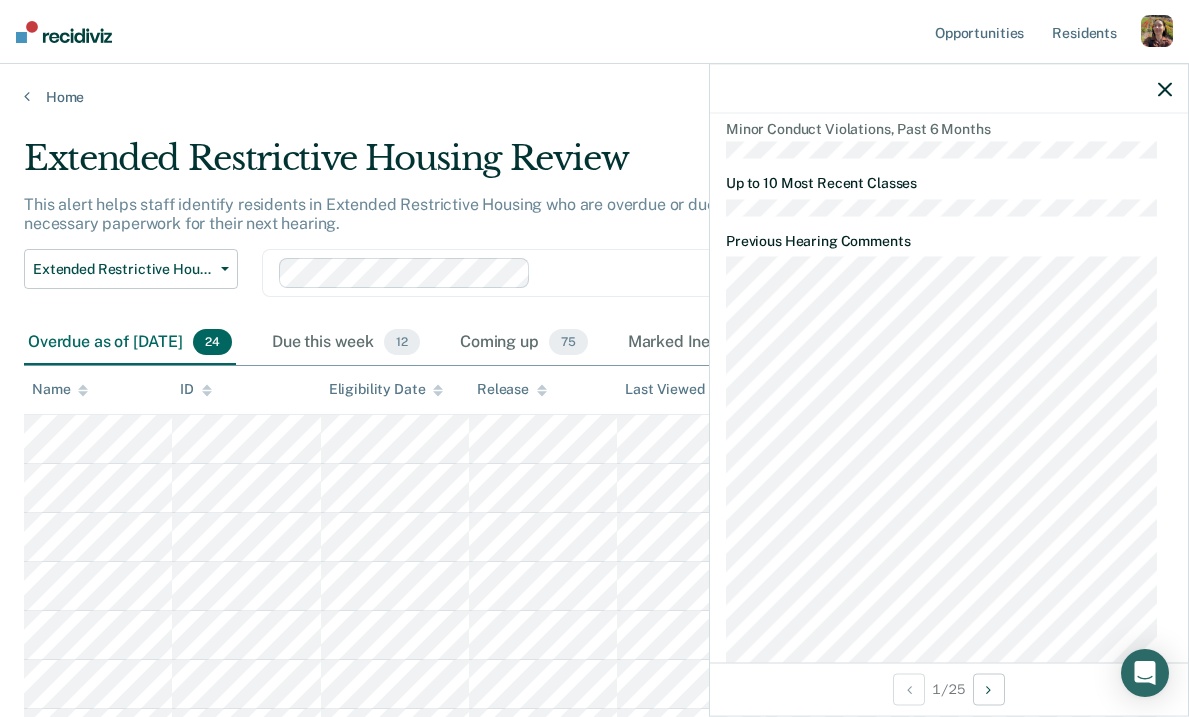 scroll, scrollTop: 1429, scrollLeft: 0, axis: vertical 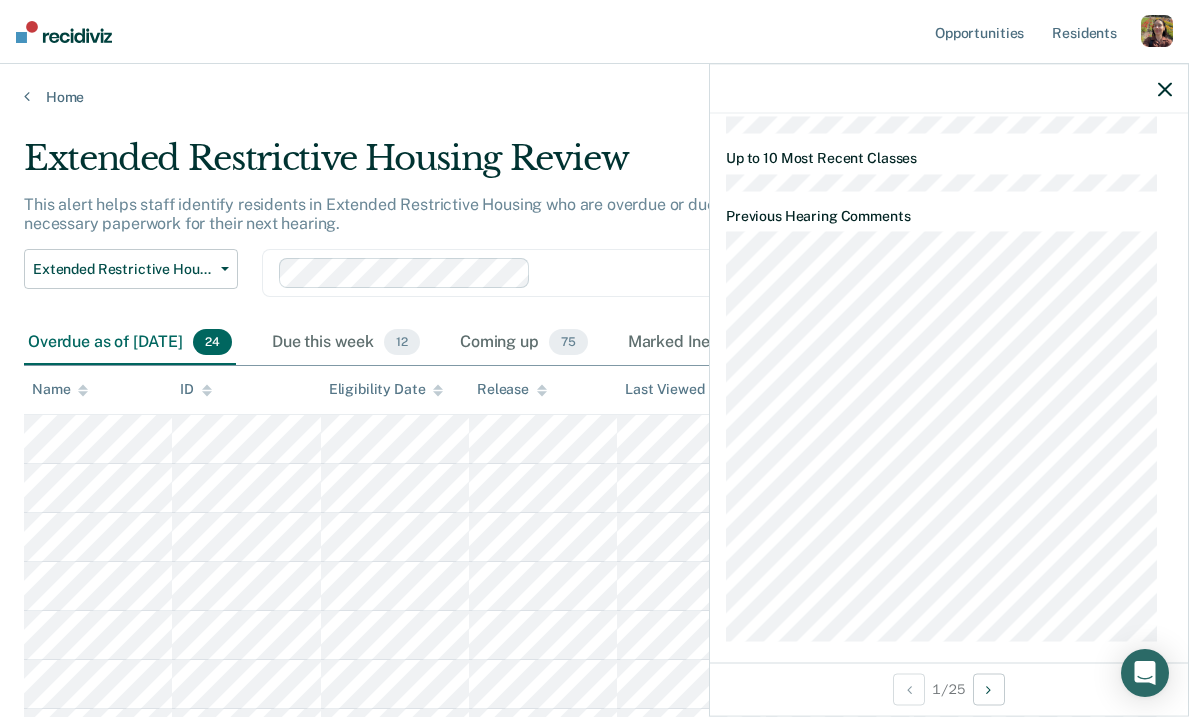 click 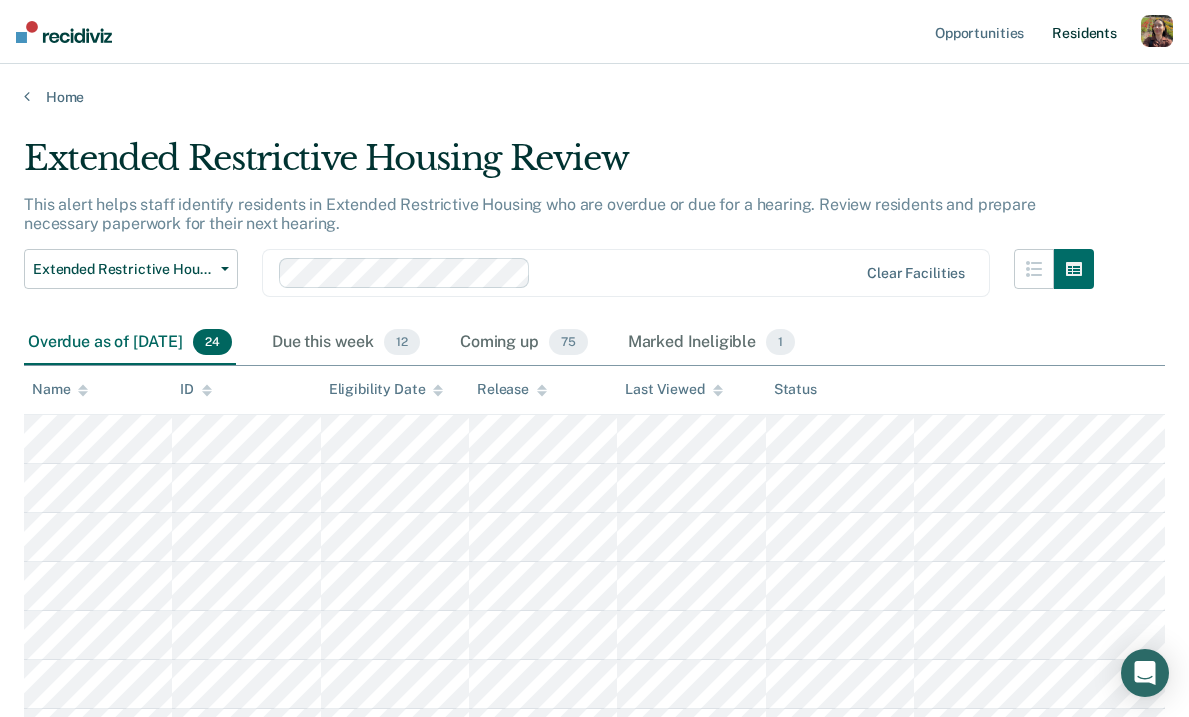 click on "Resident s" at bounding box center [1084, 32] 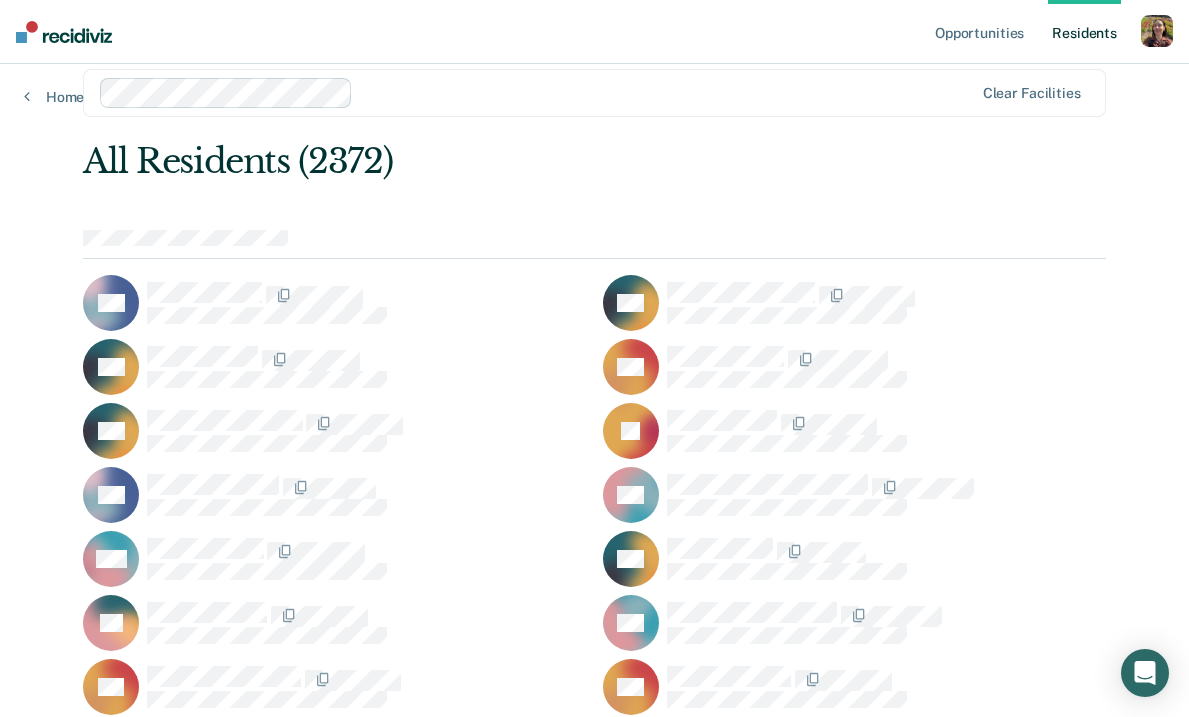 scroll, scrollTop: 80, scrollLeft: 0, axis: vertical 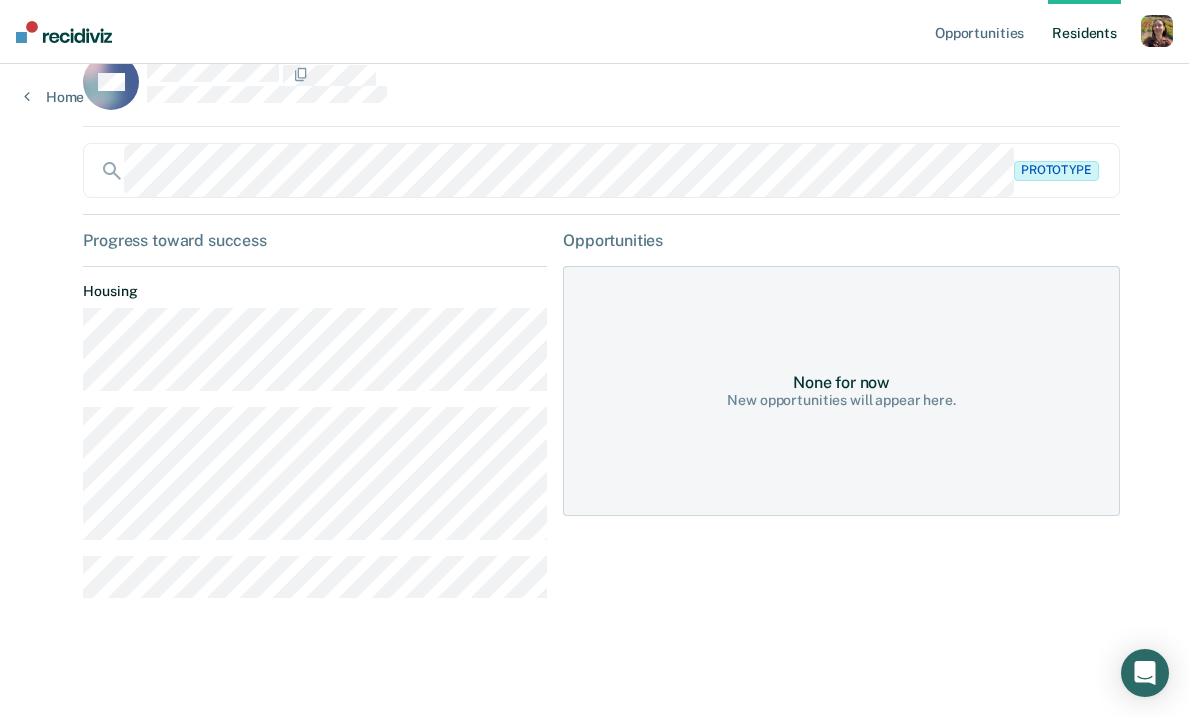 drag, startPoint x: 679, startPoint y: 555, endPoint x: 699, endPoint y: 560, distance: 20.615528 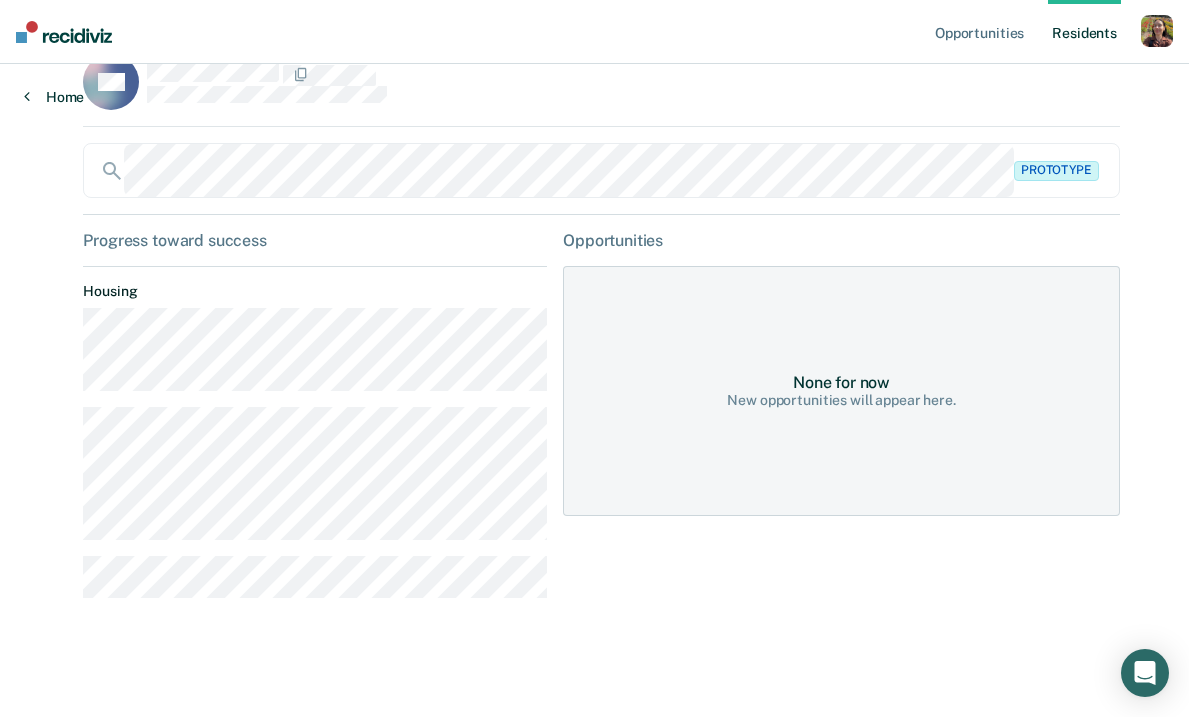 click on "Home" at bounding box center (54, 97) 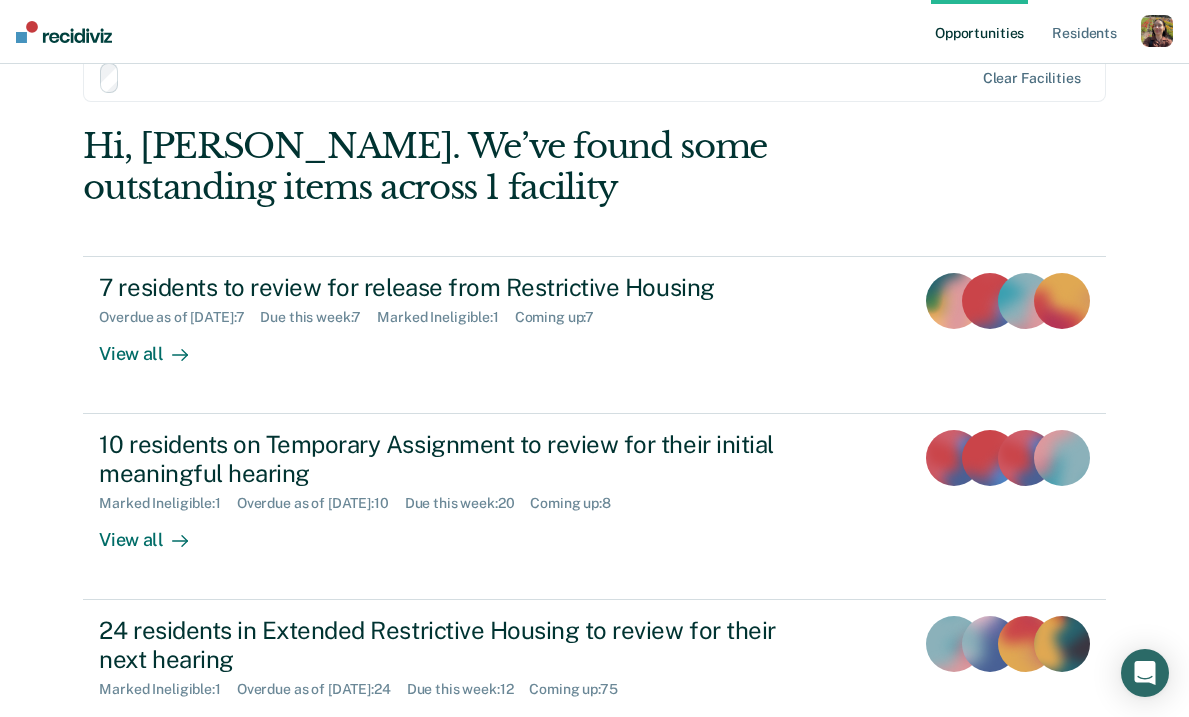 scroll, scrollTop: 0, scrollLeft: 0, axis: both 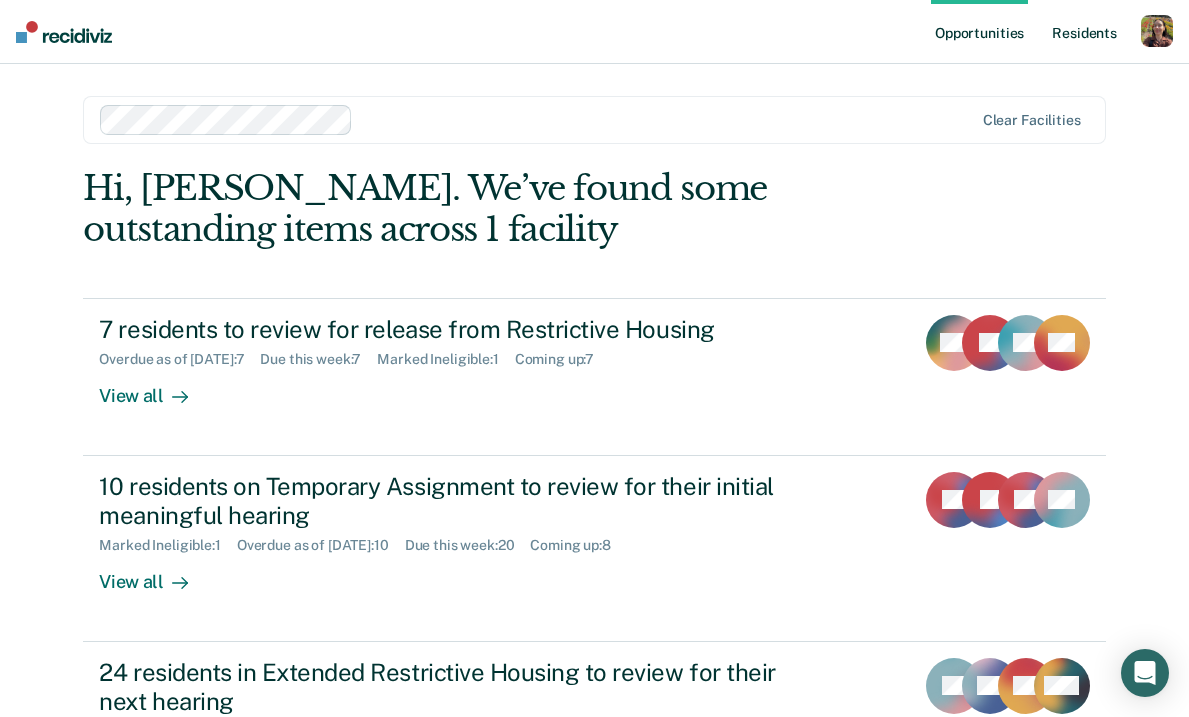 click on "Resident s" at bounding box center (1084, 32) 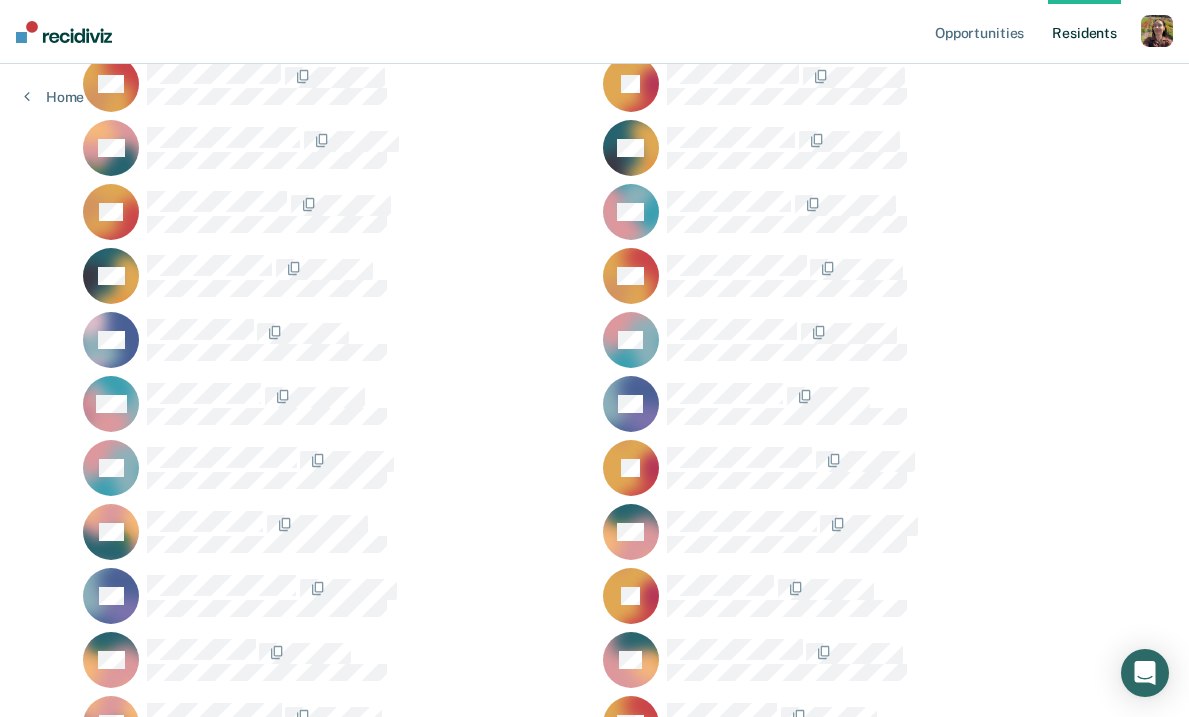 scroll, scrollTop: 1095, scrollLeft: 0, axis: vertical 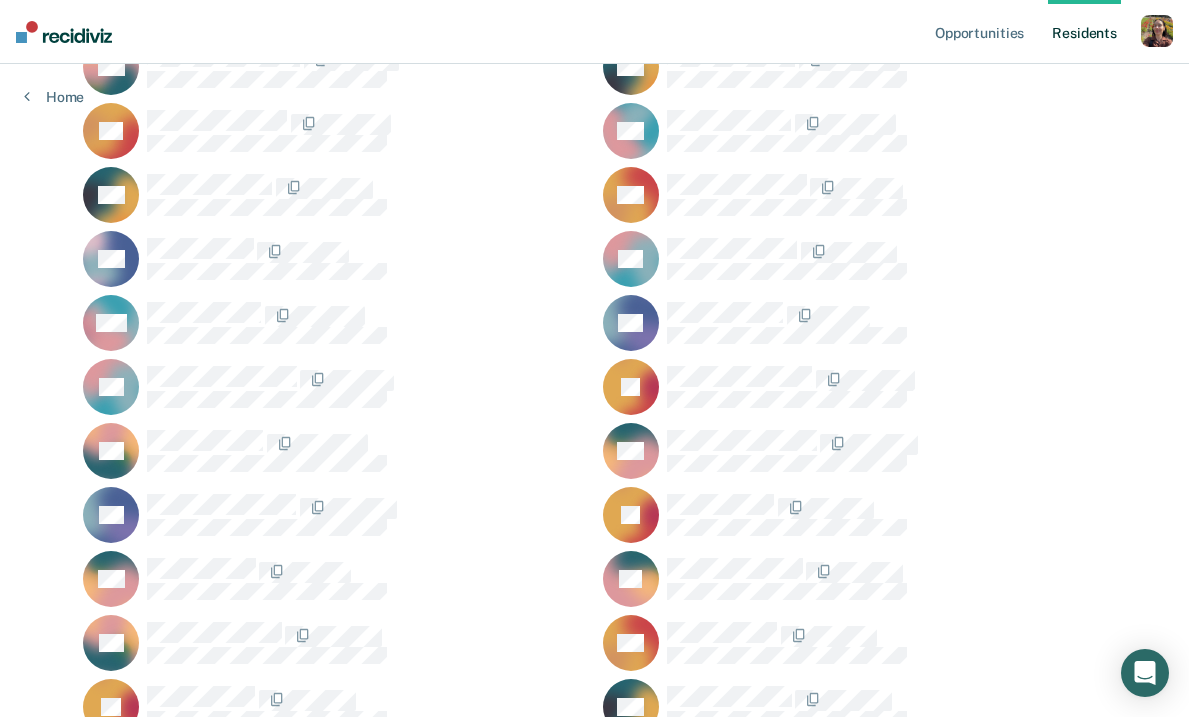 click on "Opportunities Resident s Profile How it works Go to  System-Level Trends Log Out Home Clear   facilities All Residents (2372) RA   [GEOGRAPHIC_DATA]   [GEOGRAPHIC_DATA]   DA   [GEOGRAPHIC_DATA]   JA   RA   [GEOGRAPHIC_DATA]   MA   OA   TA   AA   DA   DA   BA   JA   RA   [GEOGRAPHIC_DATA]   DA   EA   JA   CA   DA   AA   DA   JA   NA   OA   PA   AA   CA   DA   RA   SA   MA   LA   SA   JA   BA   HA   LA   [PERSON_NAME]   TA   BA   DA   JA   CA   TA   BA   CA   JA   DA   TA   RA   DA   JA   RA   CA   BA   SB   HB   RB   RB   MB   MB   RB   CB   LB   BB   CB   RB   CB   LB   DB   JB   CB   JB   DB   DB   DB   KB   CB   GB   RB   JB   DB   WB   MB   MB   BB   MB   PB   DB   DB   JB   JB   JB   JB   GB   RB   CB   MB   WB   JB   RB   DB   AB   WB   LB   TB   DB   JB   JB   MB   BB   CB   JB   RB   GB   NB   JB   LB   LB   CB   SB   CB   JB   CB   DB   JB   RB   DB   CB   JB   TB   JB   KB   EB   JB   LB   TB   SB   DB   SB   RB   PB   JB   DB   GB   IB   TB   JB   DB   DB   MB   JB   MB   DB   GB   TB   WB   DB   AB   HB   JB   JB   MB   JB   EB   HB   JB   ZB   LB   AB   KB   EB   BB   AB   BB" at bounding box center (594, 37044) 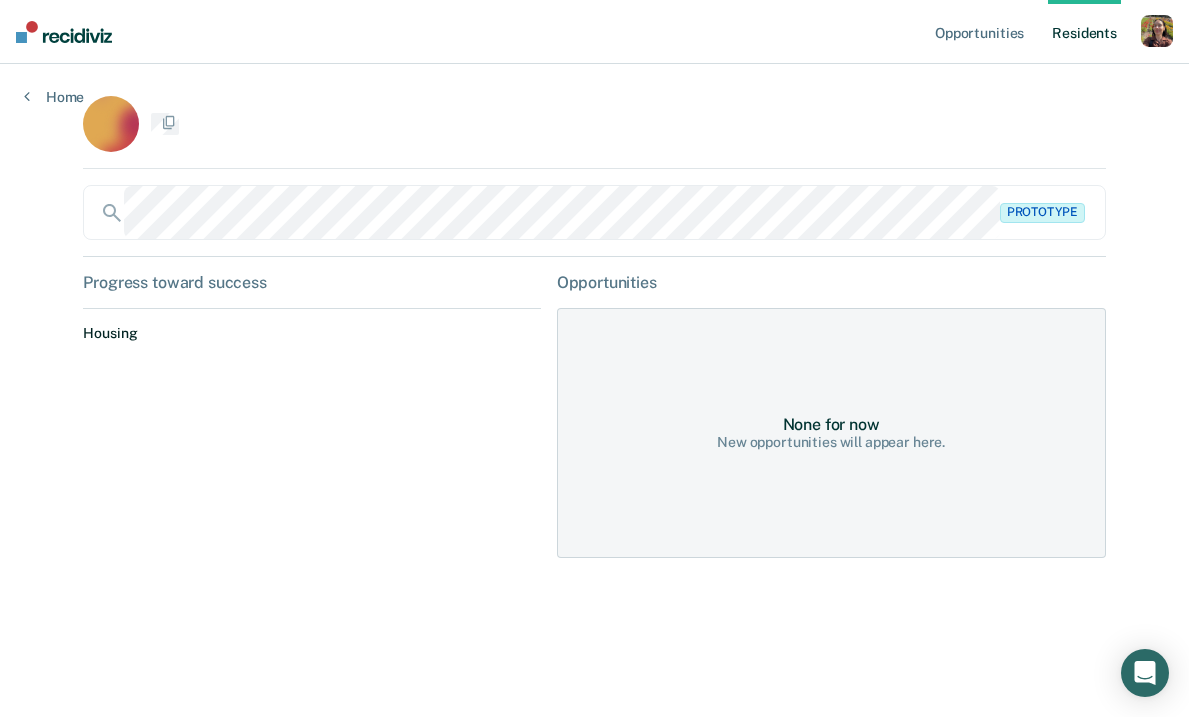 scroll, scrollTop: 0, scrollLeft: 0, axis: both 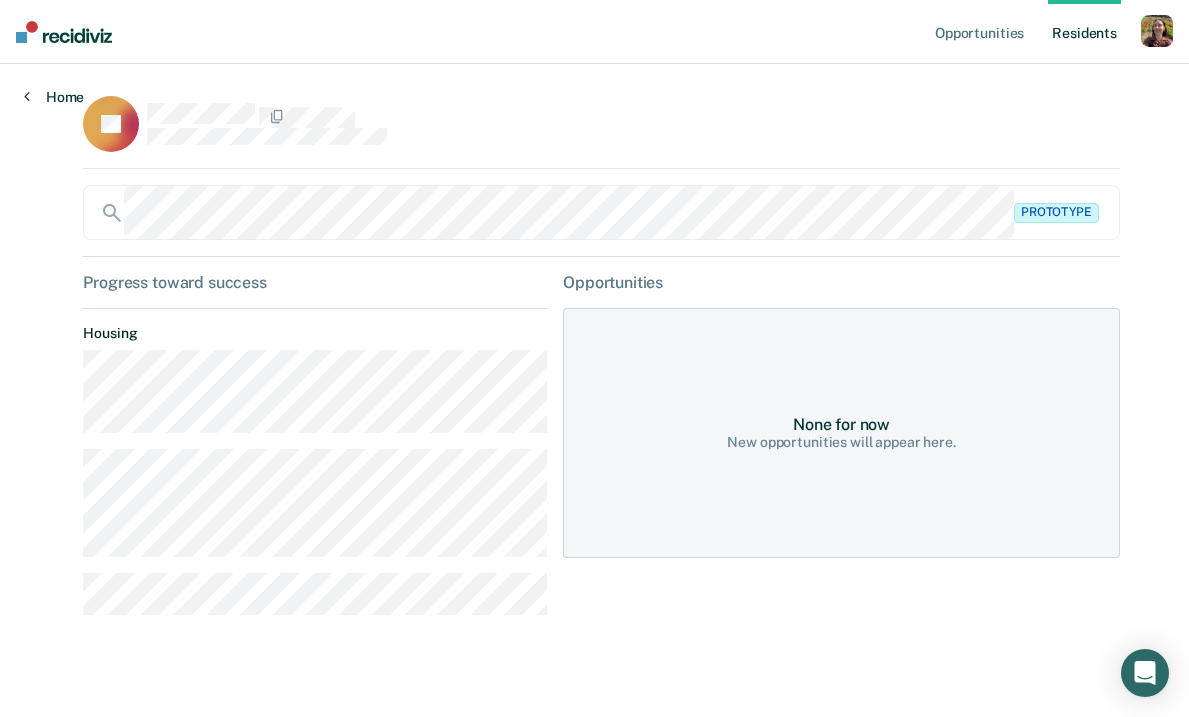 click on "Home" at bounding box center [54, 97] 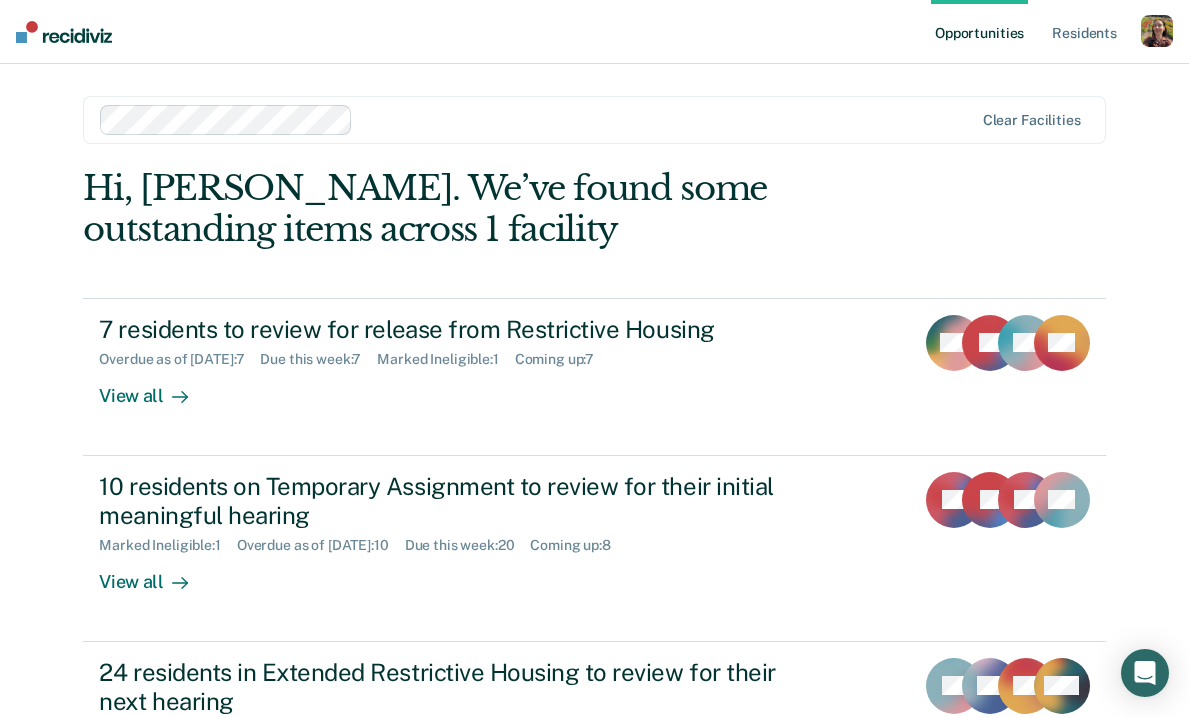 click at bounding box center (1157, 31) 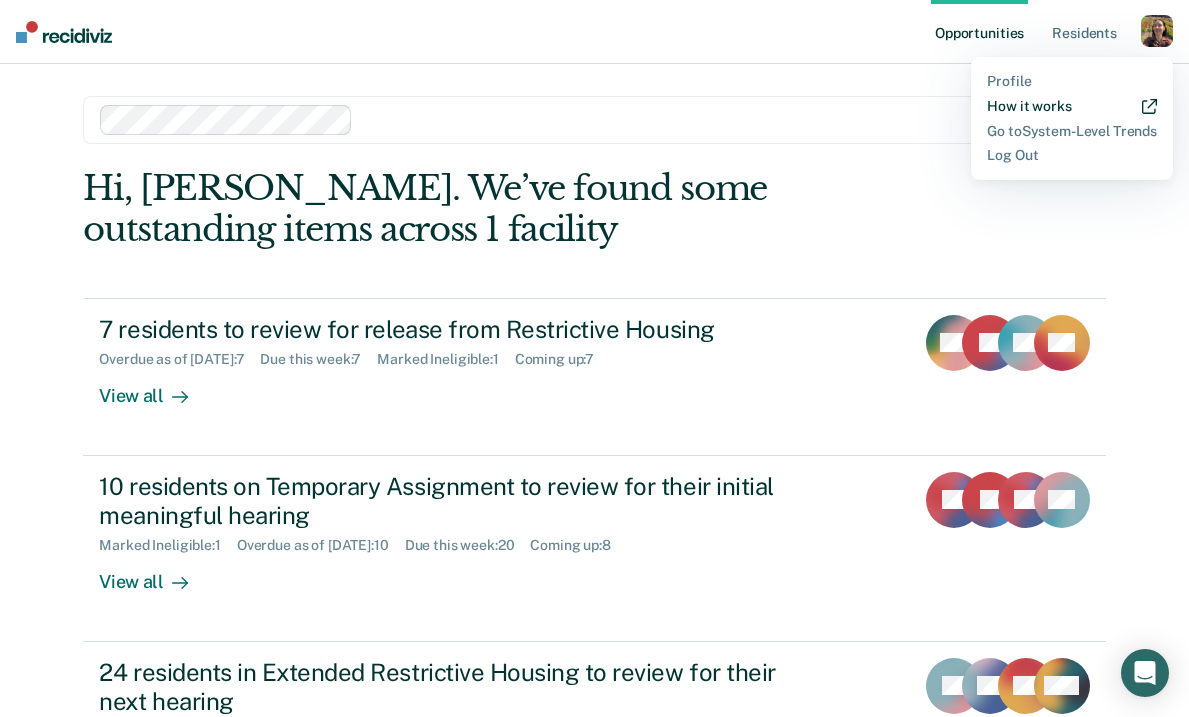 click on "How it works" at bounding box center [1072, 106] 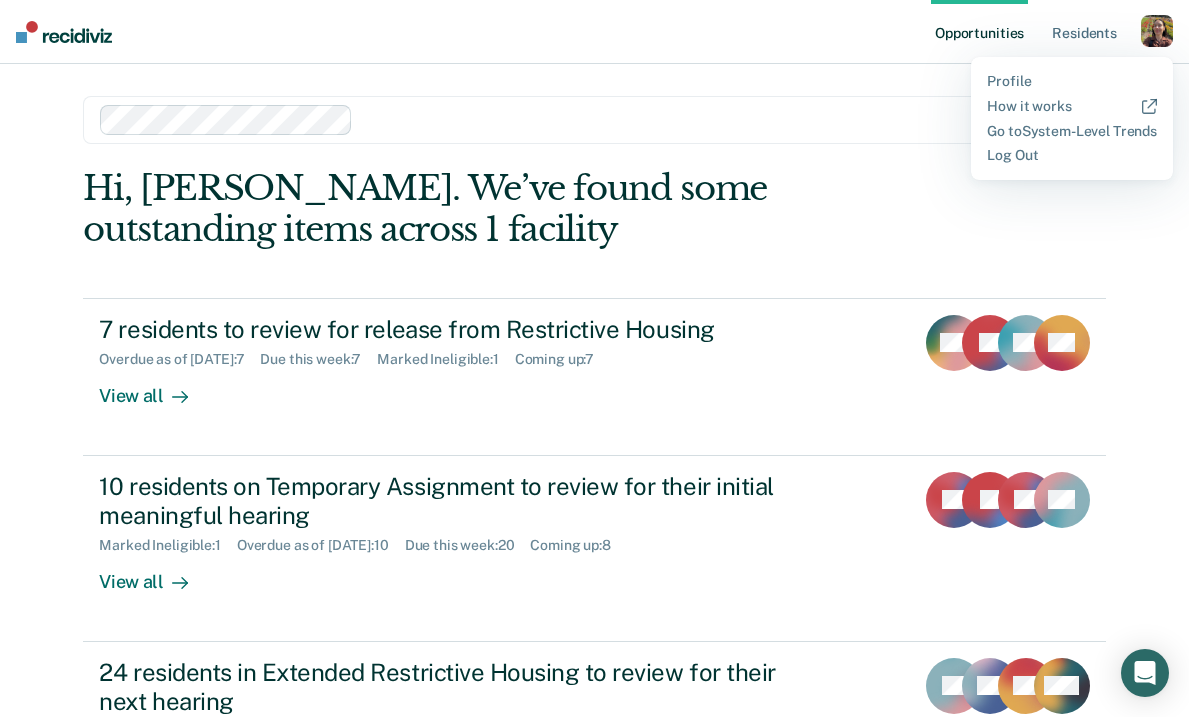 click at bounding box center (667, 119) 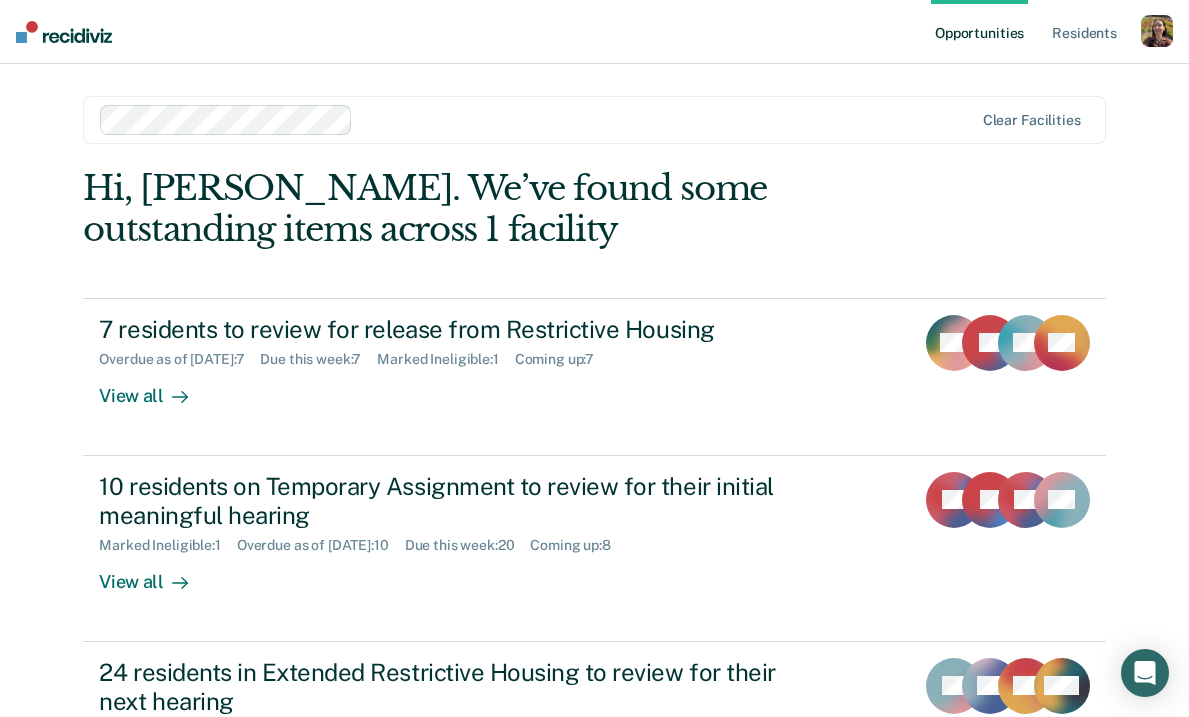 click on "Opportunities Resident s Profile How it works Go to  System-Level Trends Log Out Clear   facilities Hi, [GEOGRAPHIC_DATA]. We’ve found some outstanding items across 1 facility 7 residents to review for release from Restrictive Housing Overdue as of [DATE] :  7 Due this week :  7 Marked Ineligible :  1 Coming up :  7 View all   KV JH NL + 4 10 residents on Temporary Assignment to review for their initial meaningful hearing Marked Ineligible :  1 Overdue as of [DATE] :  10 Due this week :  20 Coming up :  8 View all   TP JT TP + 7 24 residents in Extended Restrictive Housing to review for their next hearing Marked Ineligible :  1 Overdue as of [DATE] :  24 Due this week :  12 Coming up :  75 View all   TF AF JM + 21 771 residents eligible for outside clearance Eligible Now :  771 View all   CA DA OA + 768 510 residents eligible for work release Eligible Now :  510 View all   CA DA JA + 507" at bounding box center [594, 611] 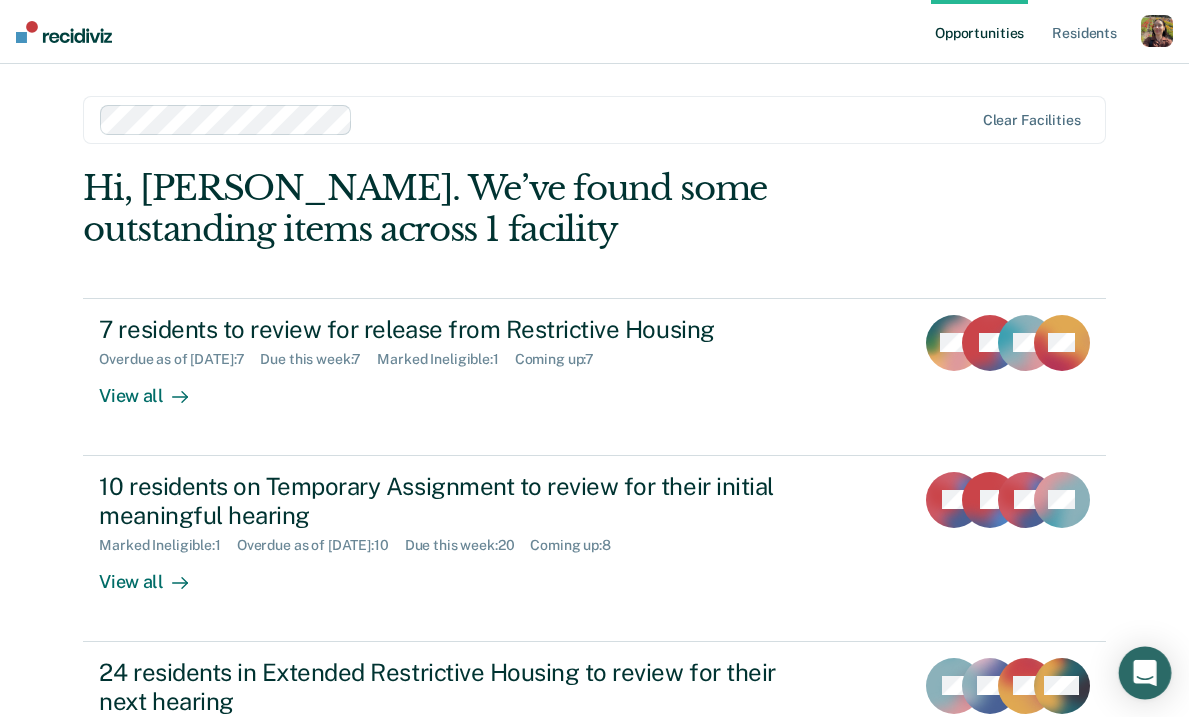 click at bounding box center (1145, 673) 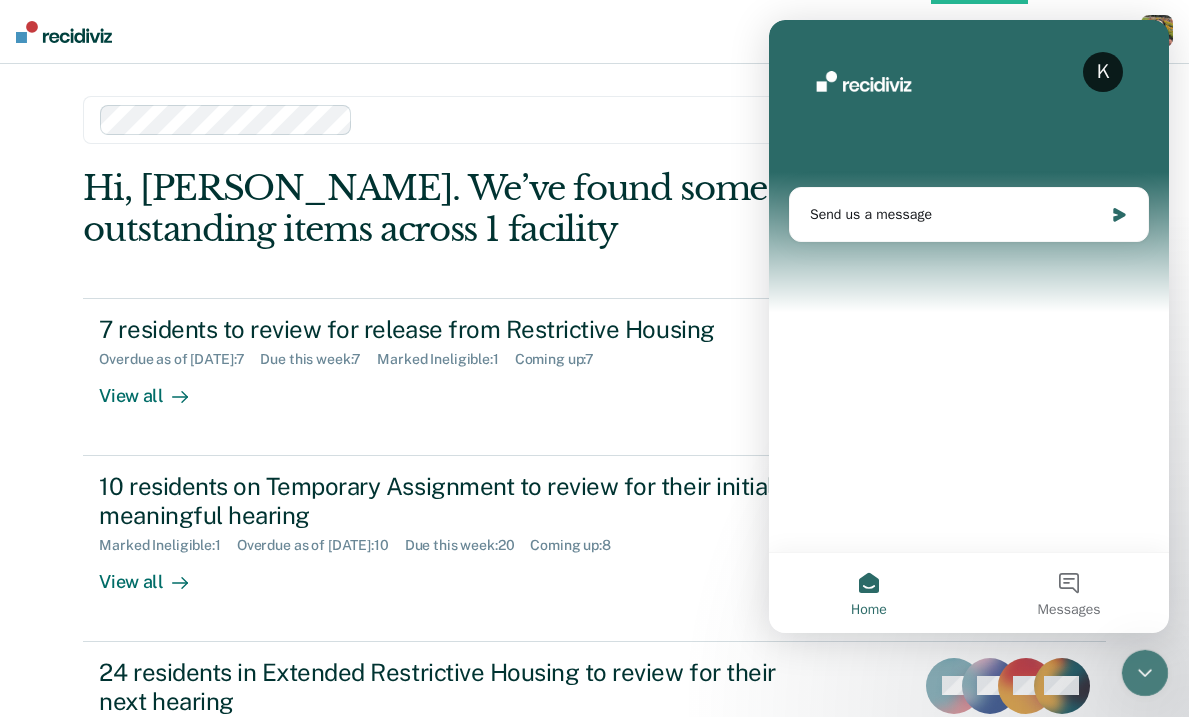scroll, scrollTop: 0, scrollLeft: 0, axis: both 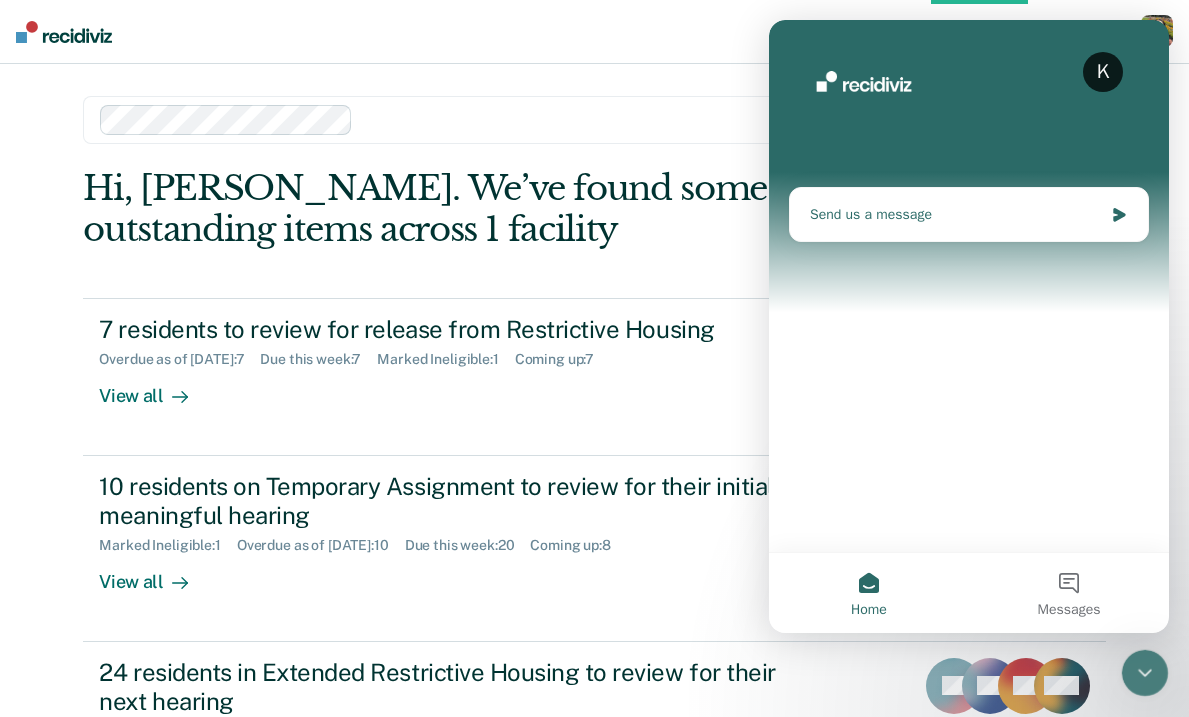 click on "Send us a message" at bounding box center [956, 214] 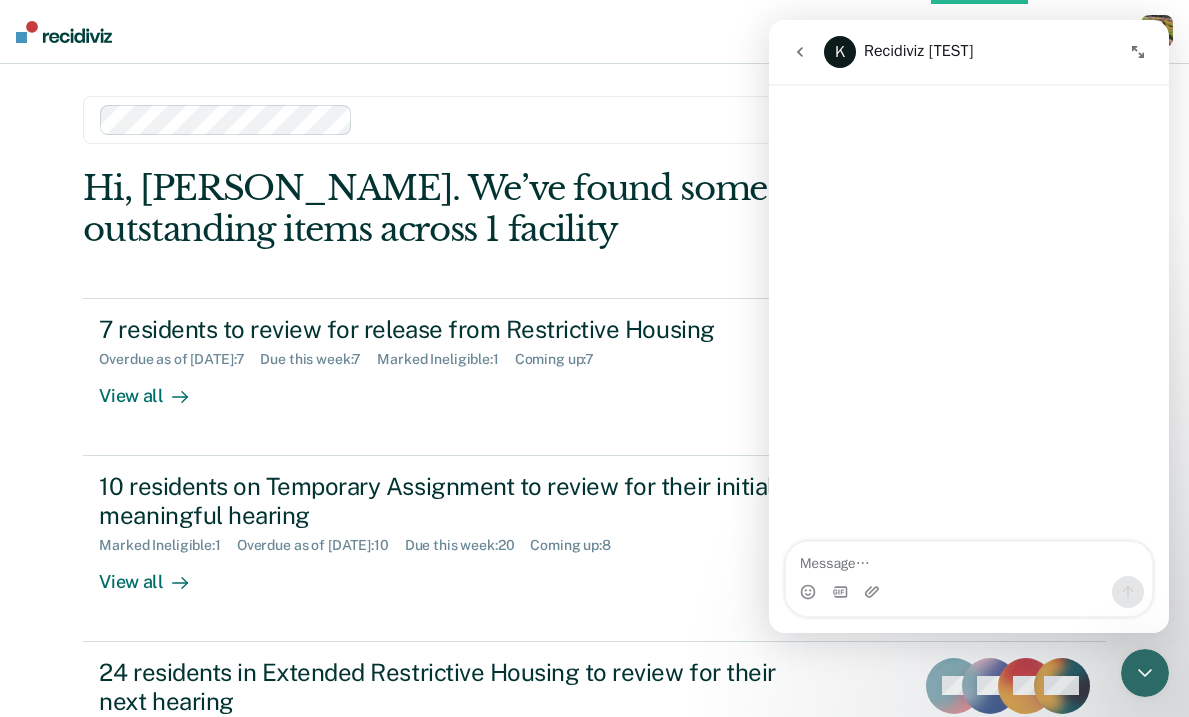 click at bounding box center (969, 559) 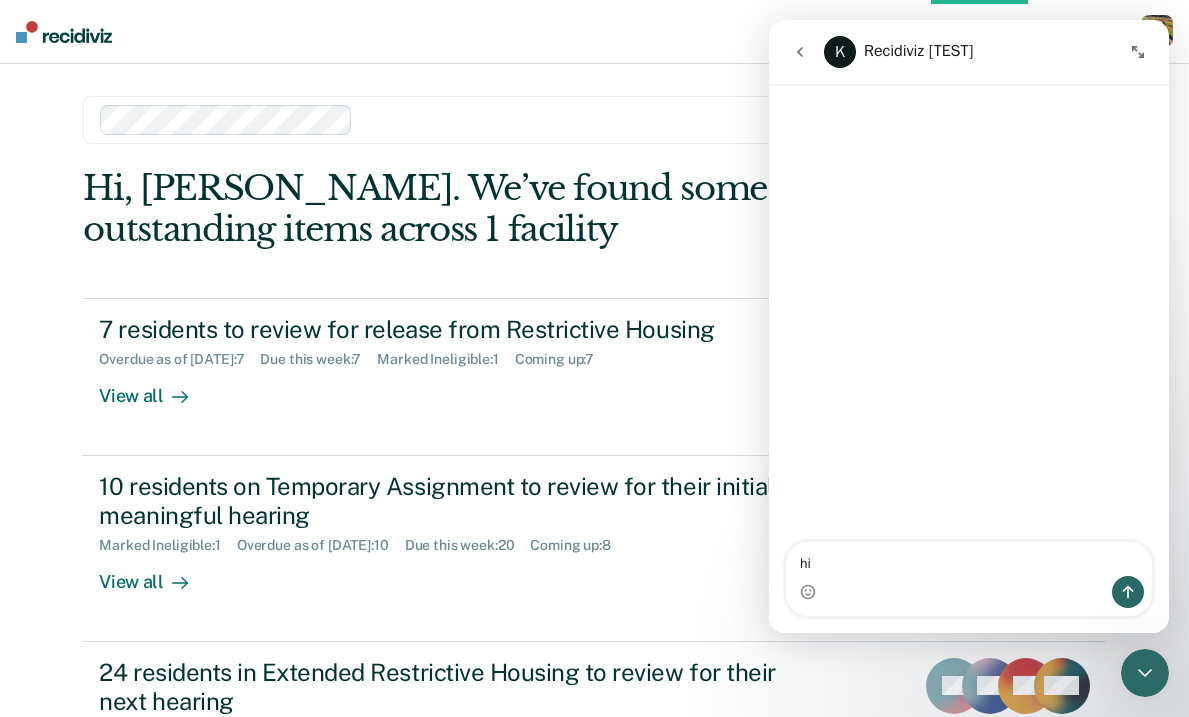 type on "hi" 